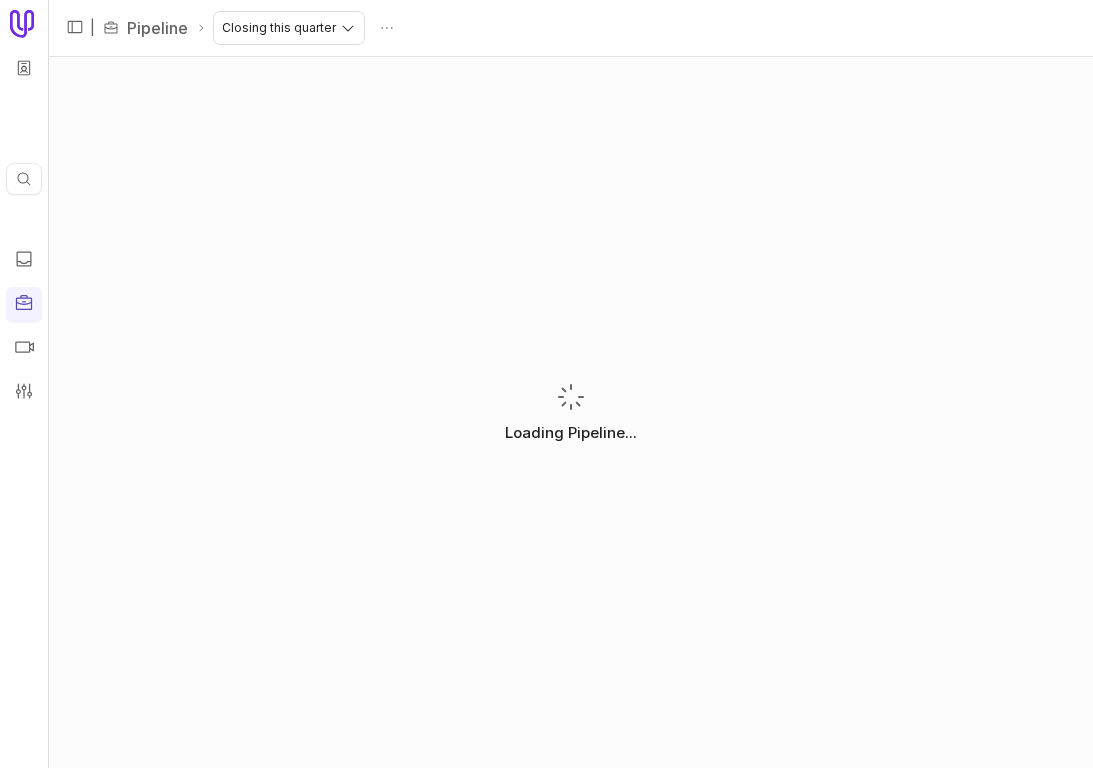 scroll, scrollTop: 0, scrollLeft: 0, axis: both 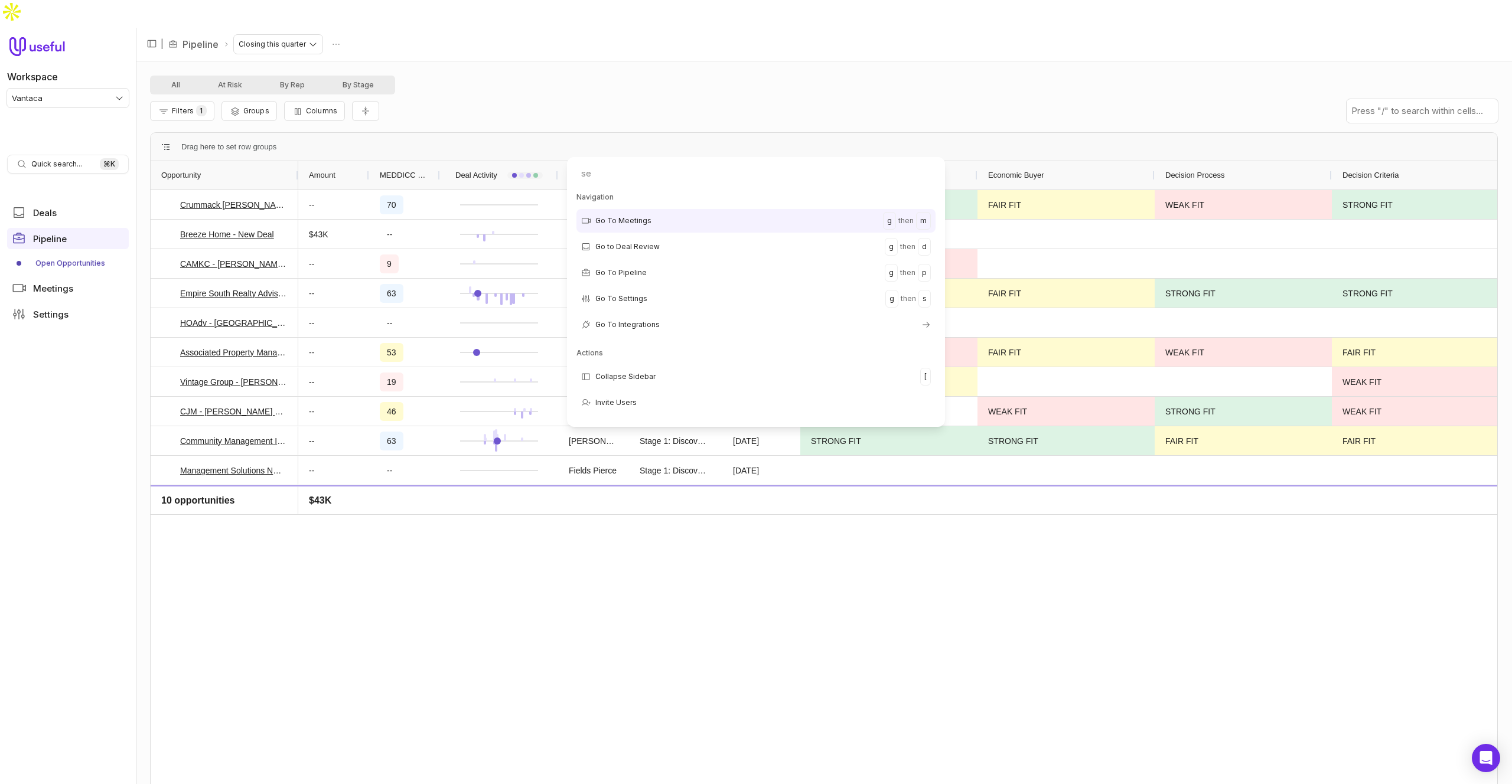 type on "set" 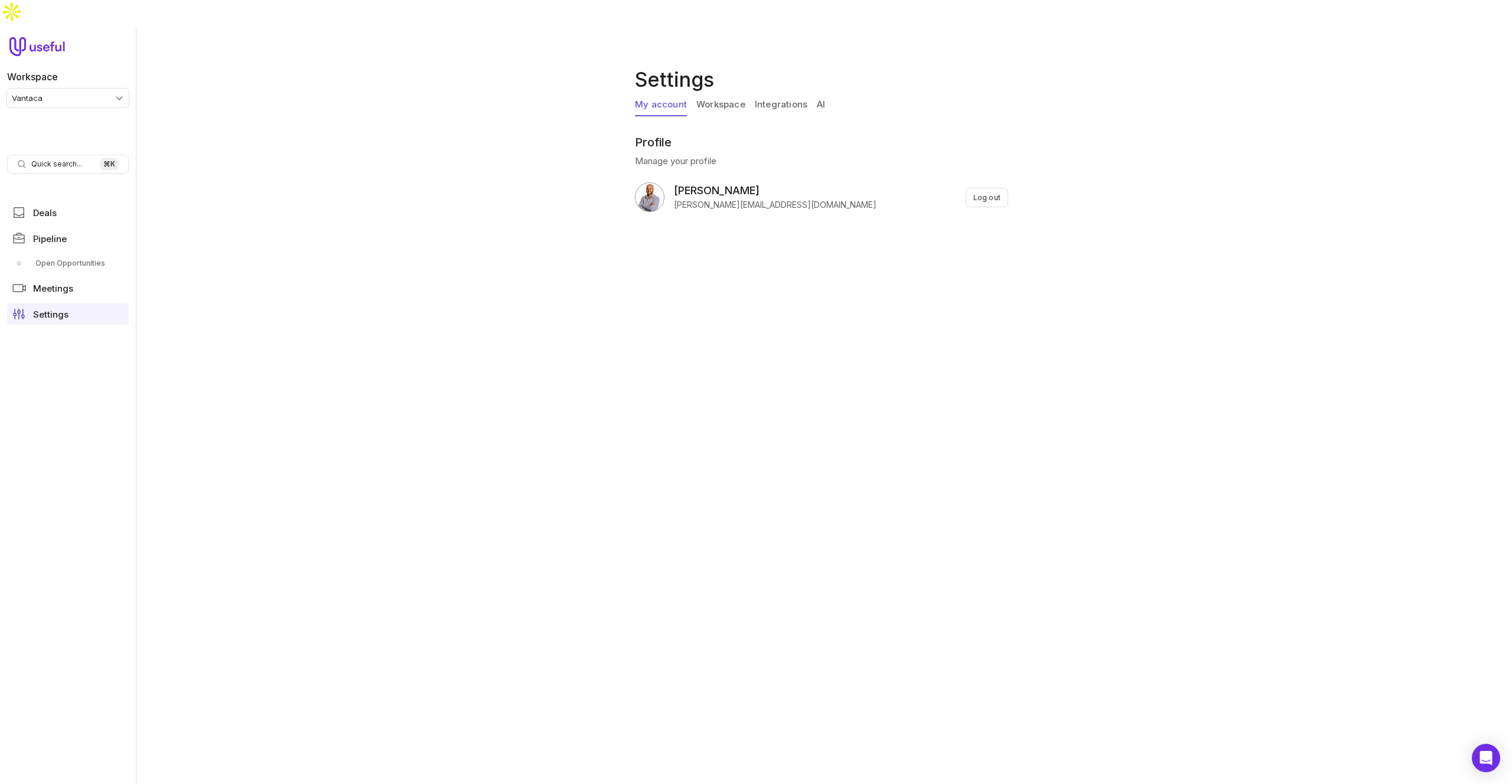 click on "Profile Manage your profile Michael mike@useful.app Log out" at bounding box center (822, 166) 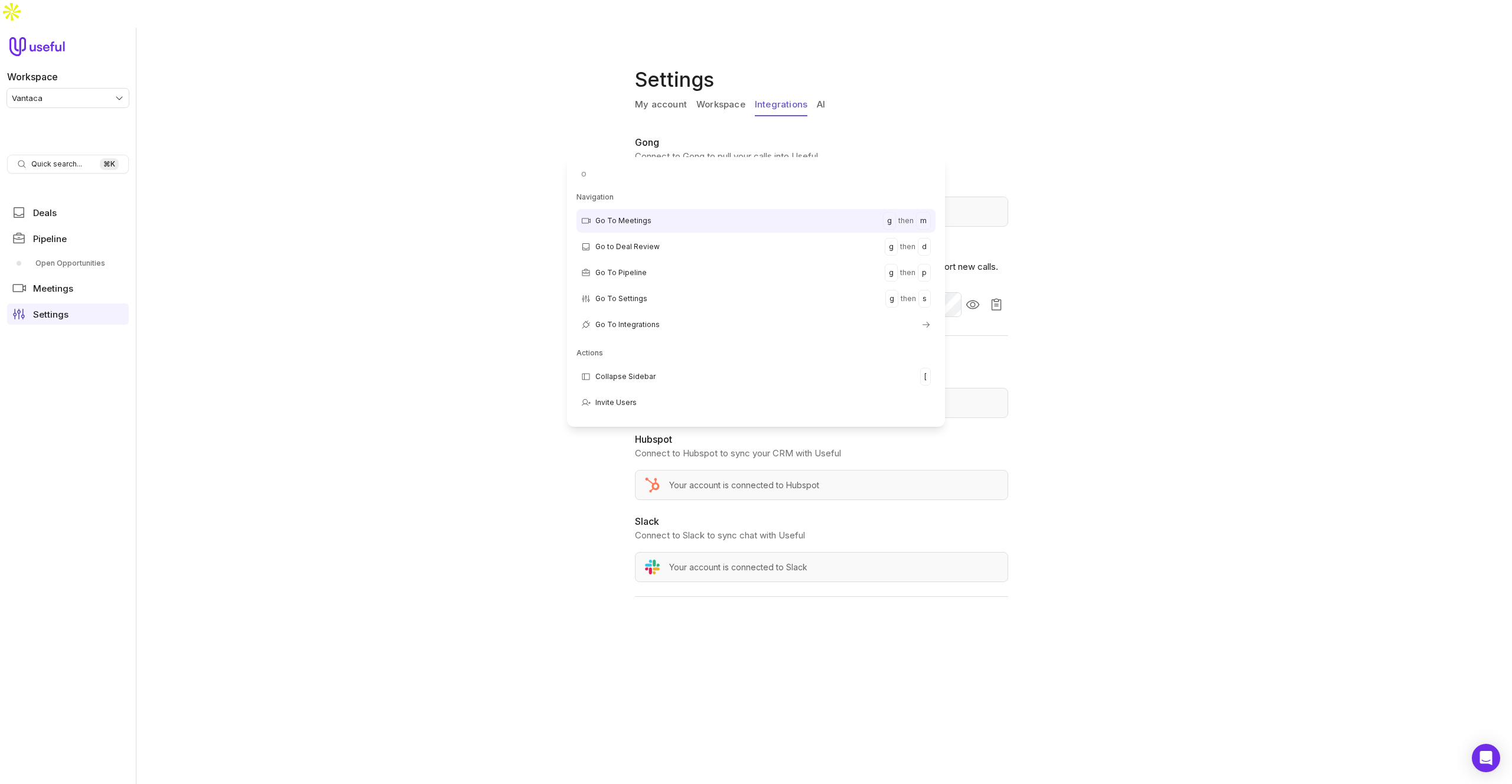 type on "op" 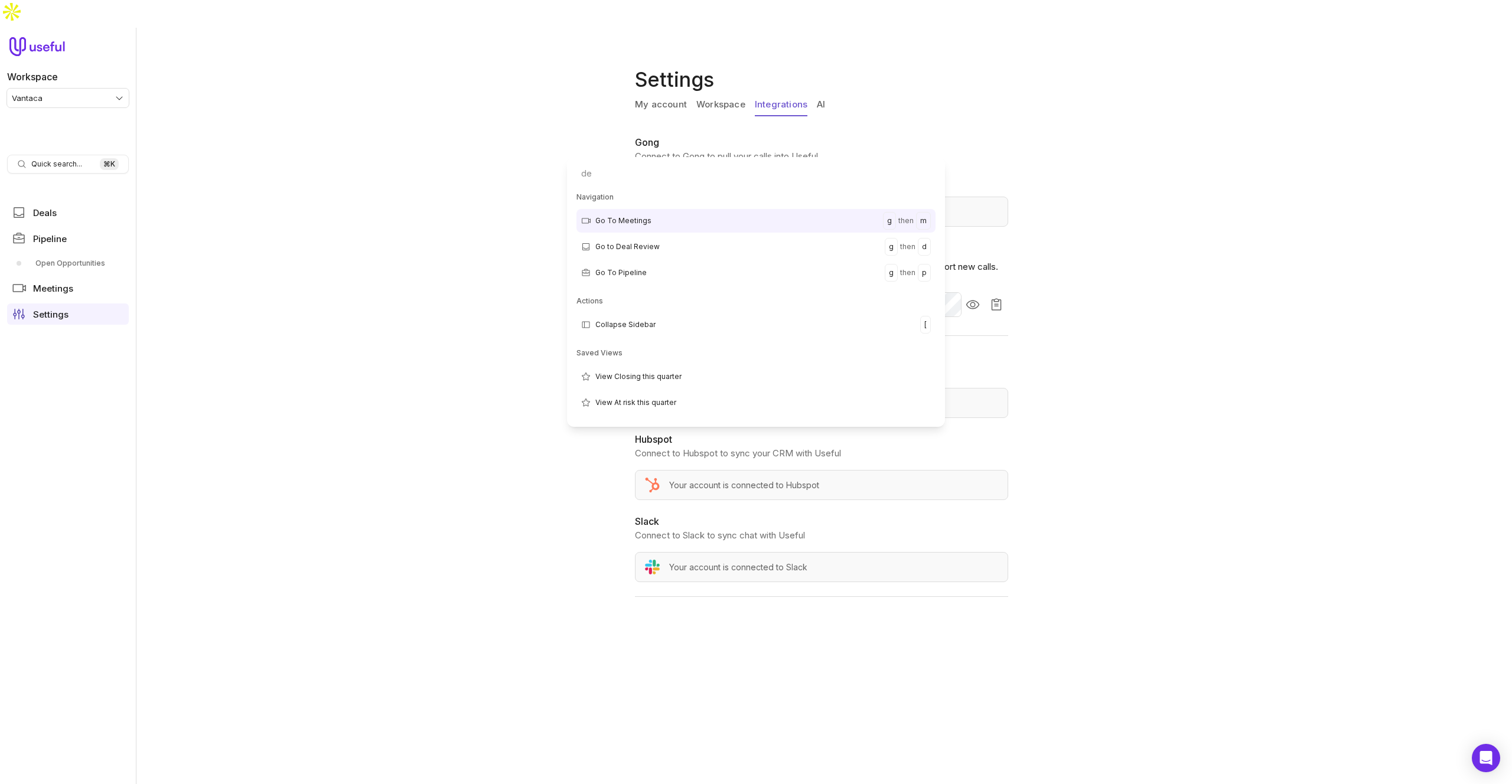 type on "dev" 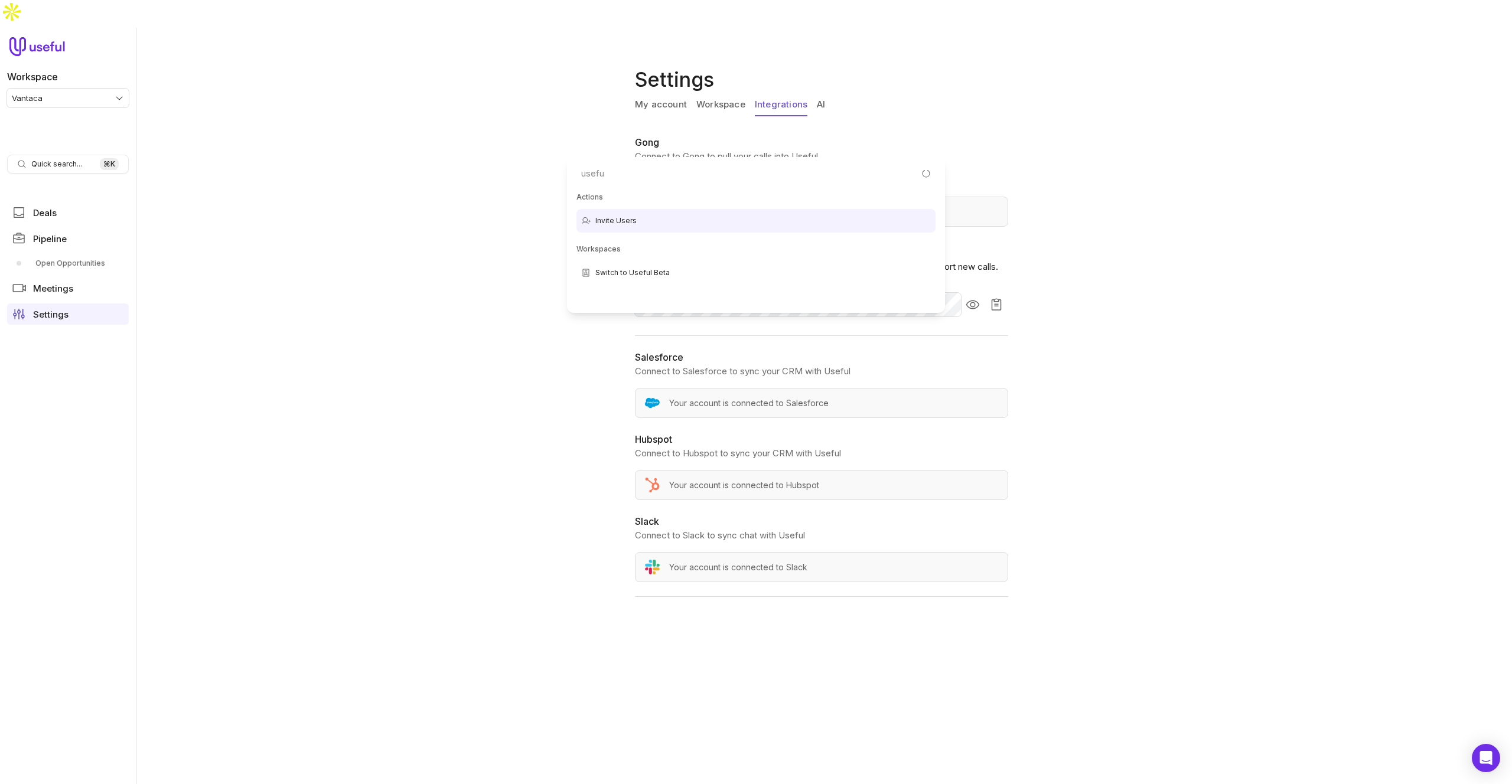 type on "useful" 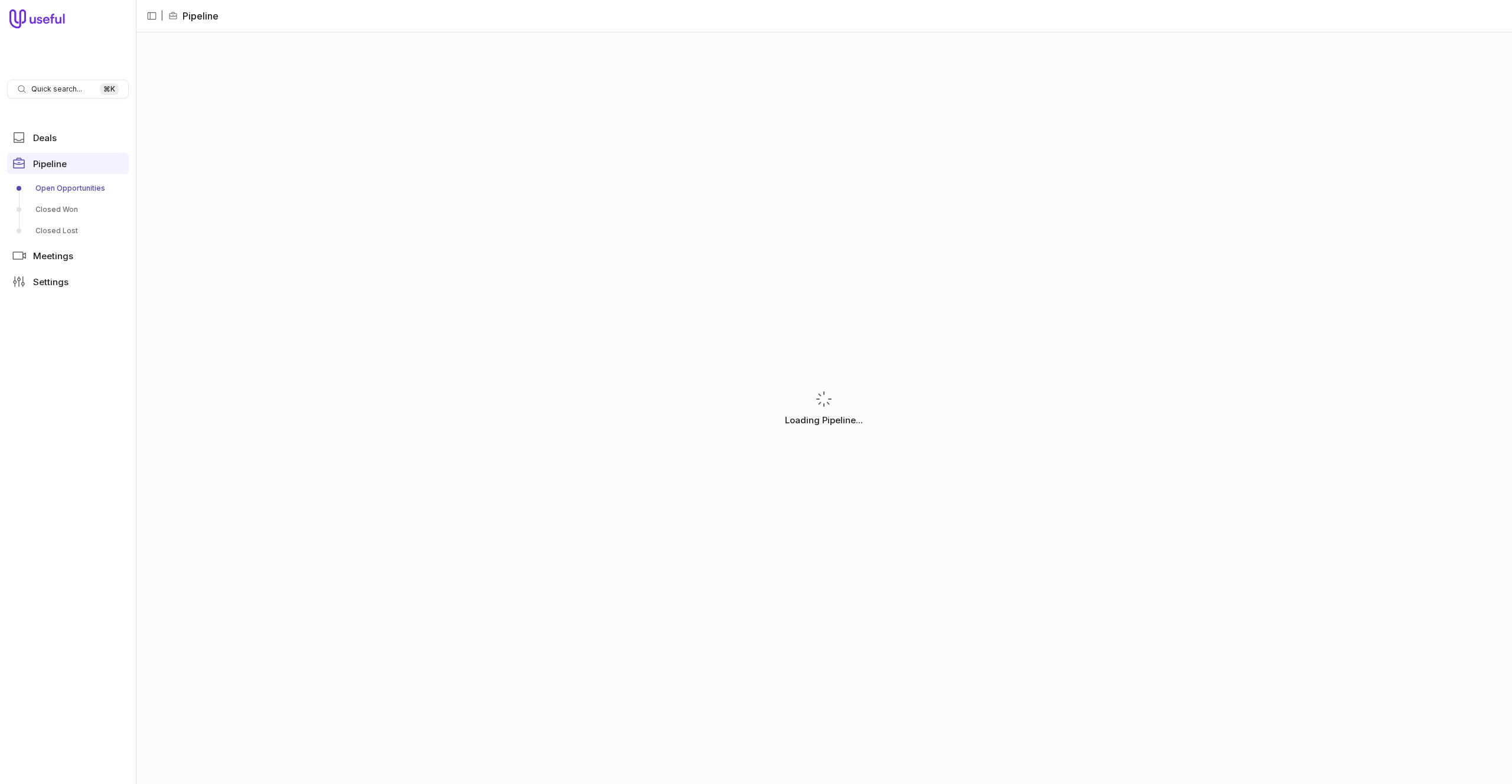 scroll, scrollTop: 0, scrollLeft: 0, axis: both 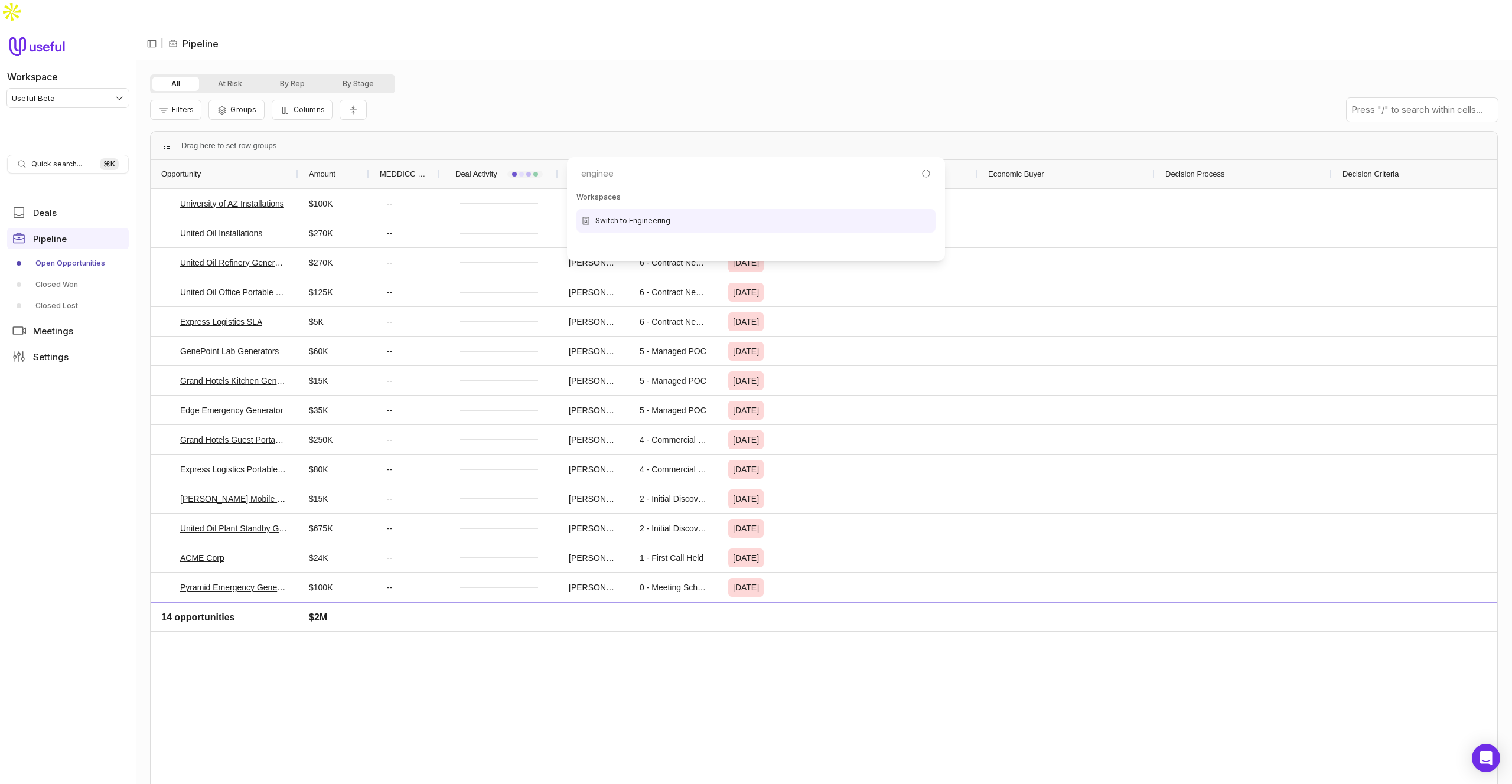 type on "engineer" 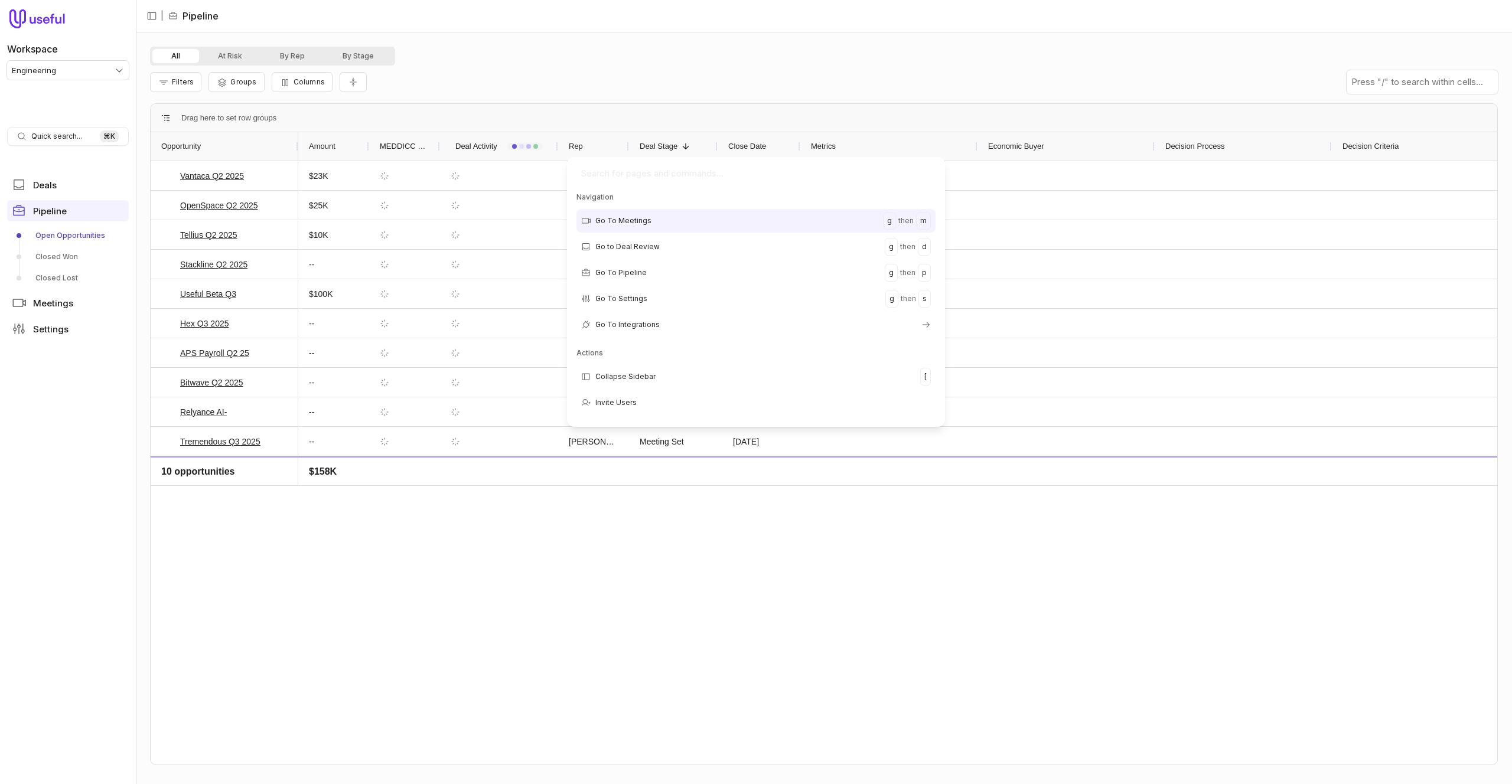 scroll, scrollTop: 0, scrollLeft: 0, axis: both 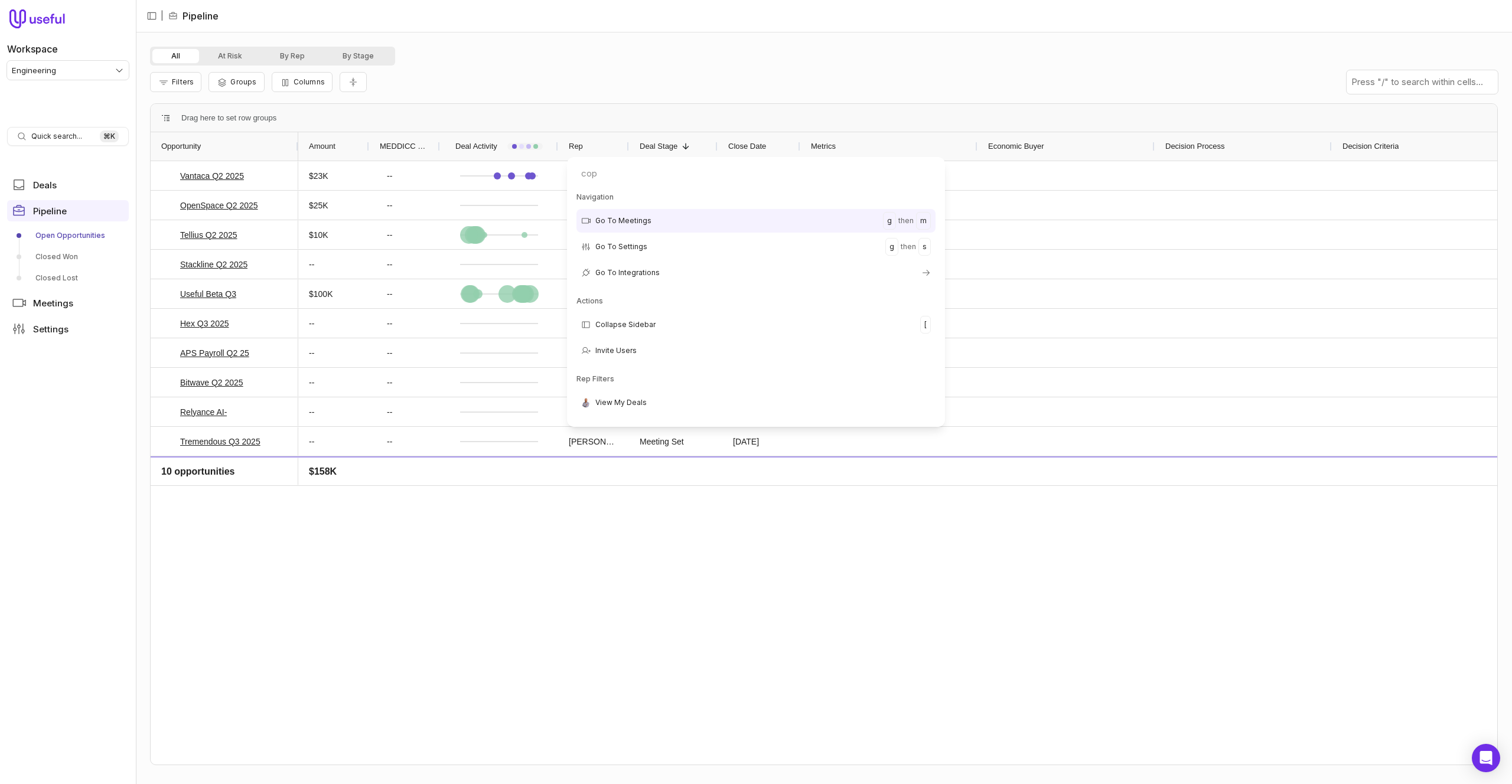 type on "copy" 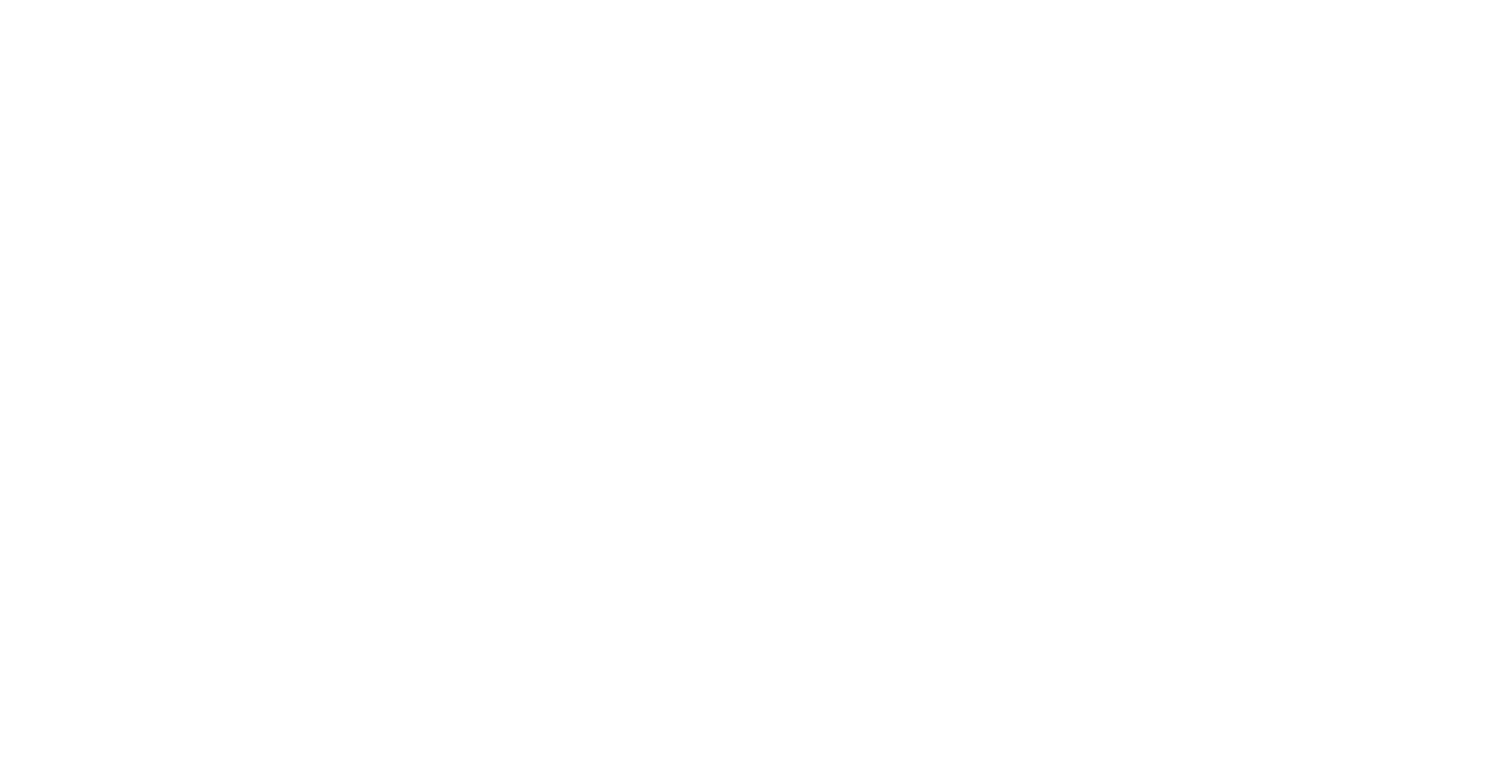 scroll, scrollTop: 0, scrollLeft: 0, axis: both 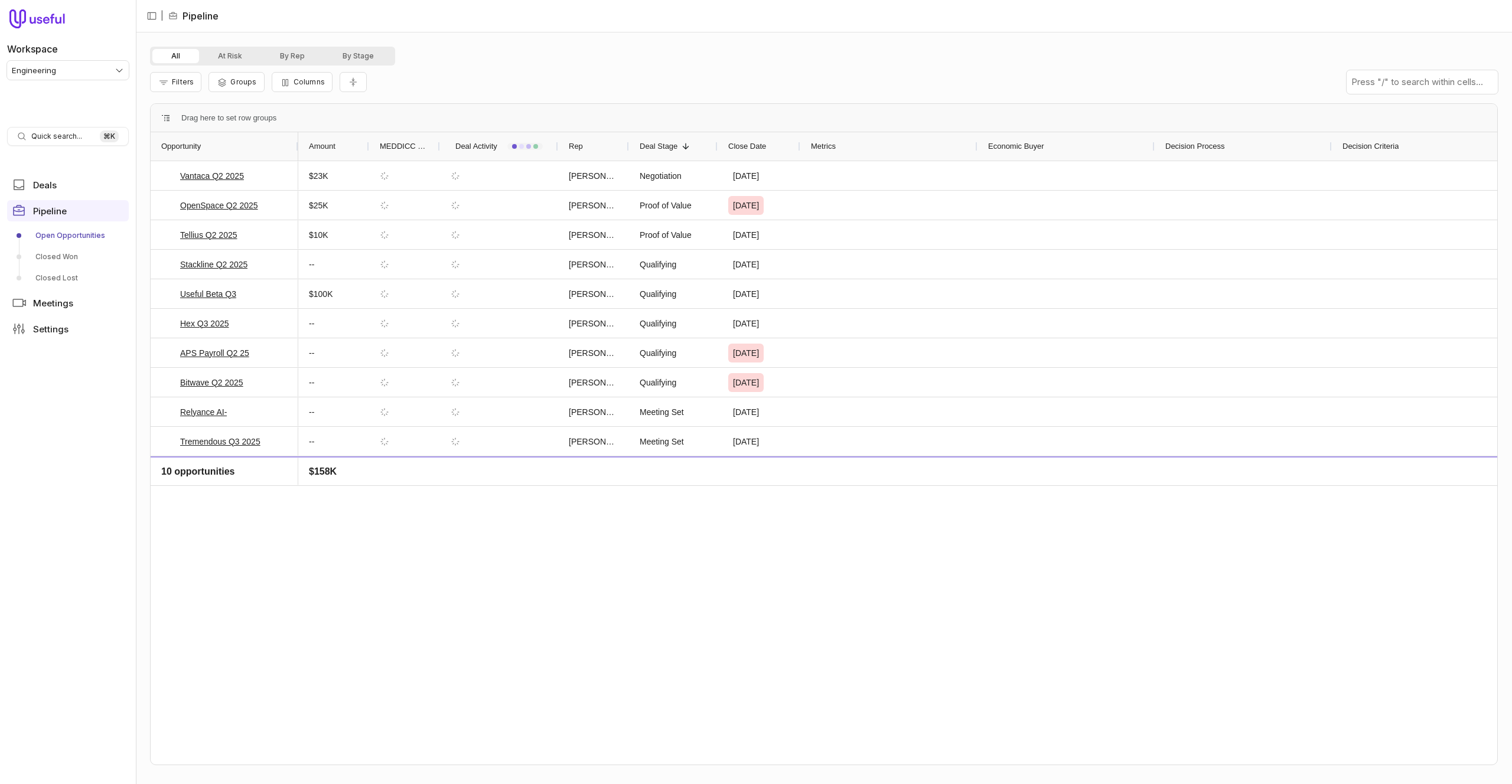 click on "Closed Lost" at bounding box center [68, 278] 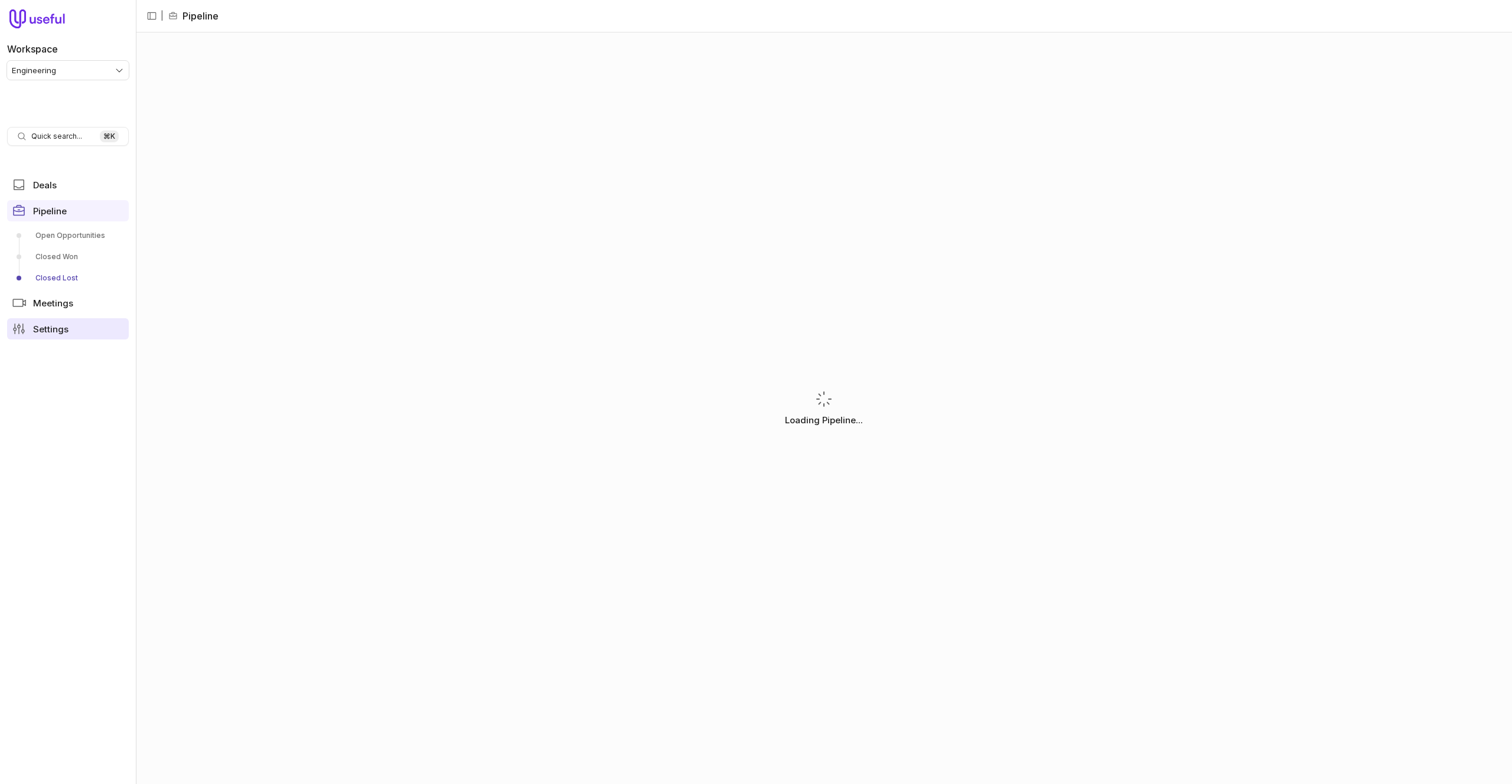 click on "Settings" at bounding box center [68, 329] 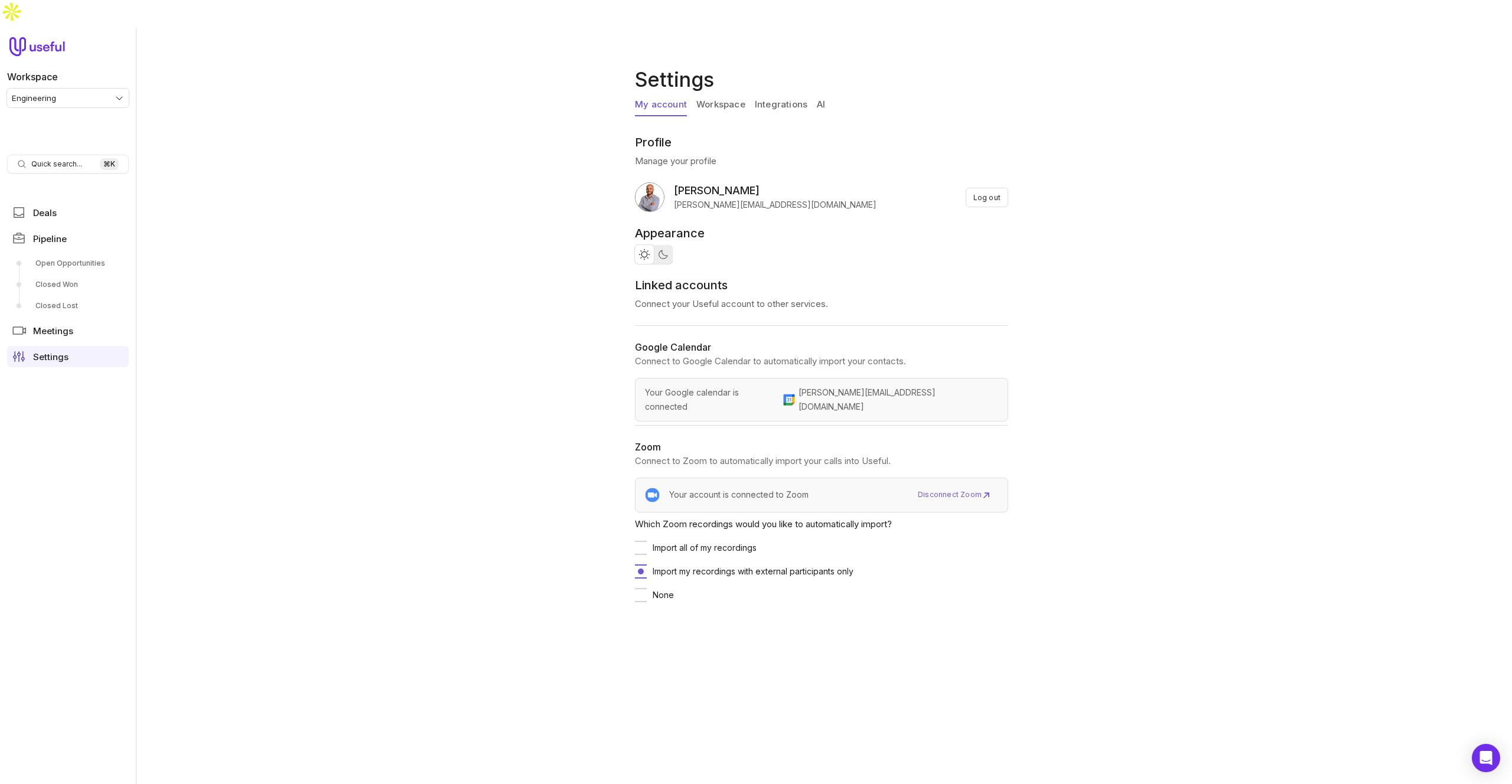click on "Integrations" at bounding box center [781, 105] 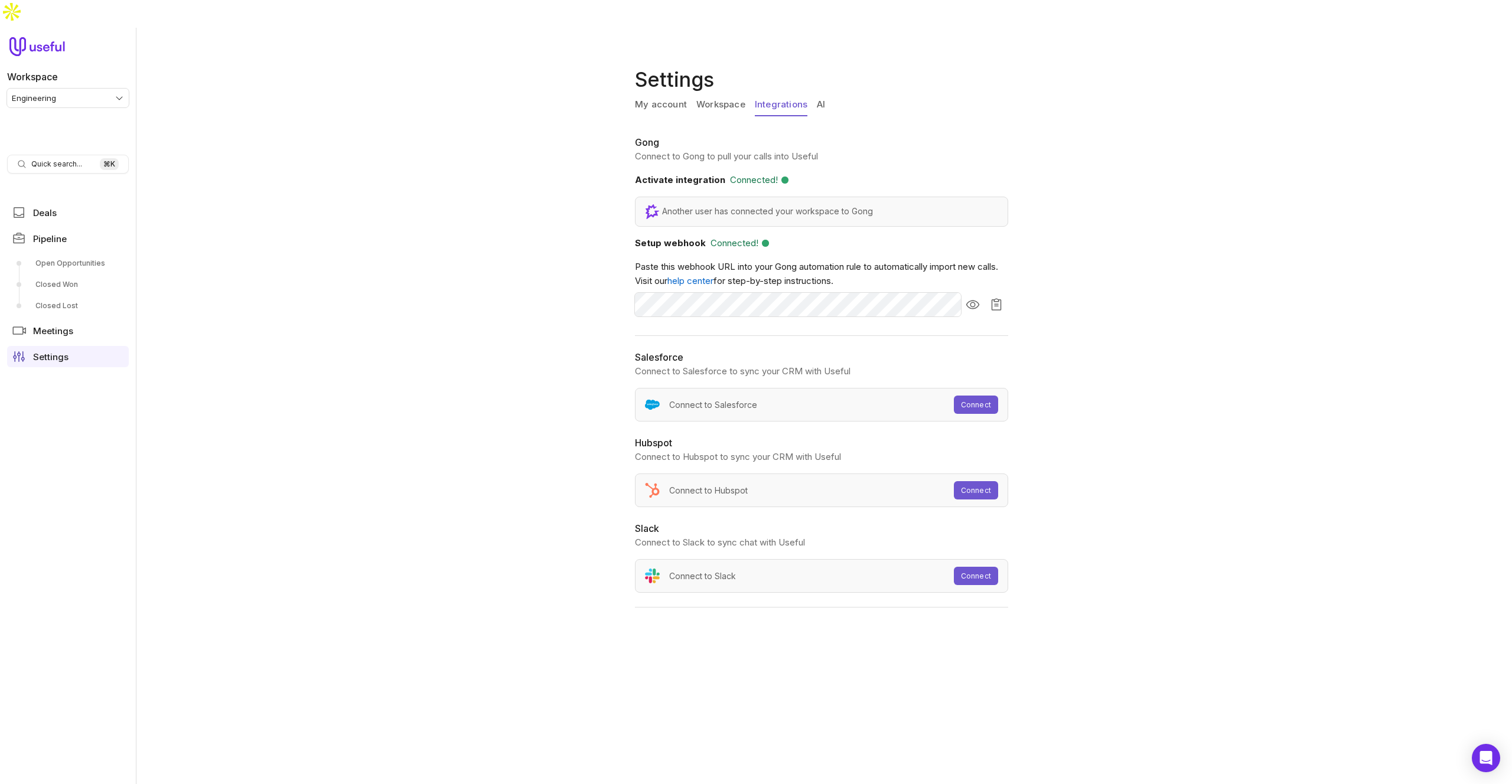 click on "Workspace Engineering Quick search... ⌘ K Deals Pipeline Open Opportunities Closed Won Closed Lost Meetings Settings" at bounding box center [68, 420] 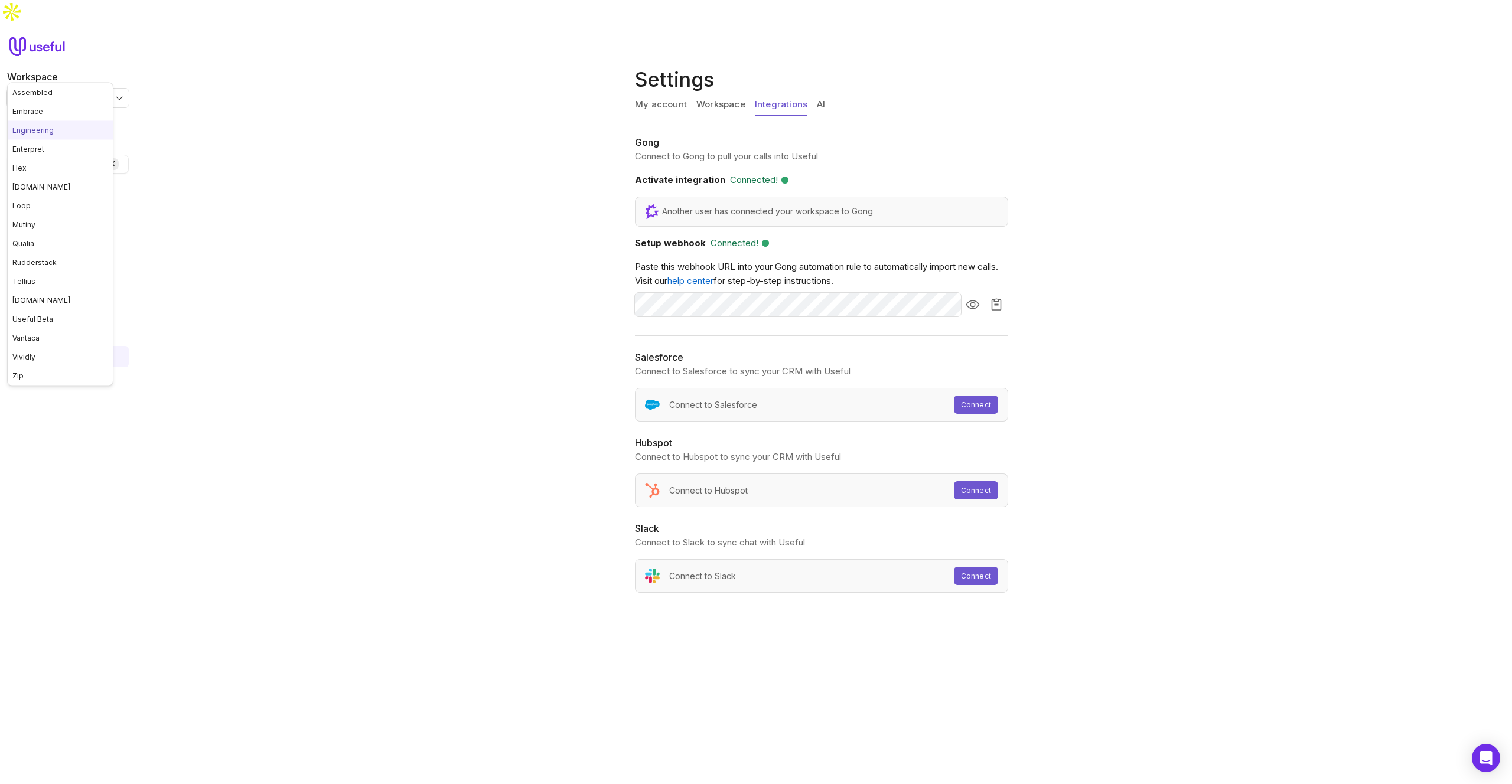 click on "Workspace Engineering Quick search... ⌘ K Deals Pipeline Open Opportunities Closed Won Closed Lost Meetings Settings Settings My account Workspace Integrations AI Gong Connect to Gong to pull your calls into Useful Activate integration Connected! Another user has connected your workspace to Gong Setup webhook Connected! Paste this webhook URL into your Gong automation rule to automatically import new calls. Visit our  help center  for step-by-step instructions. Salesforce Connect to Salesforce to sync your CRM with Useful Connect to Salesforce Connect Hubspot Connect to Hubspot to sync your CRM with Useful Connect to Hubspot Connect Slack Connect to Slack to sync chat with Useful Connect to Slack Connect Settings
Assembled Embrace Engineering Enterpret Hex hex.tech Loop Mutiny Qualia Rudderstack Tellius tremendous.com Useful Beta Vantaca Vividly Zip" at bounding box center [756, 392] 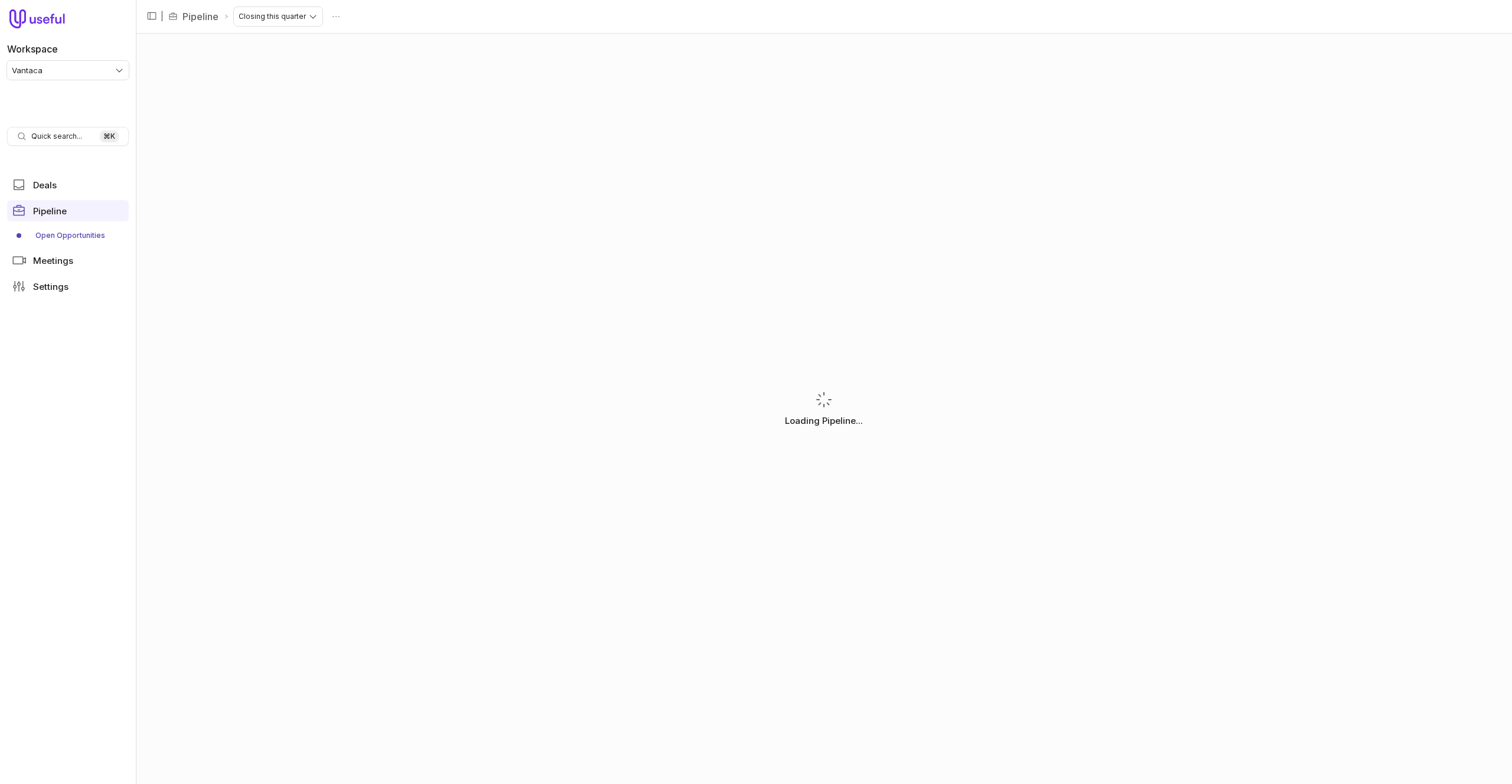 scroll, scrollTop: 0, scrollLeft: 0, axis: both 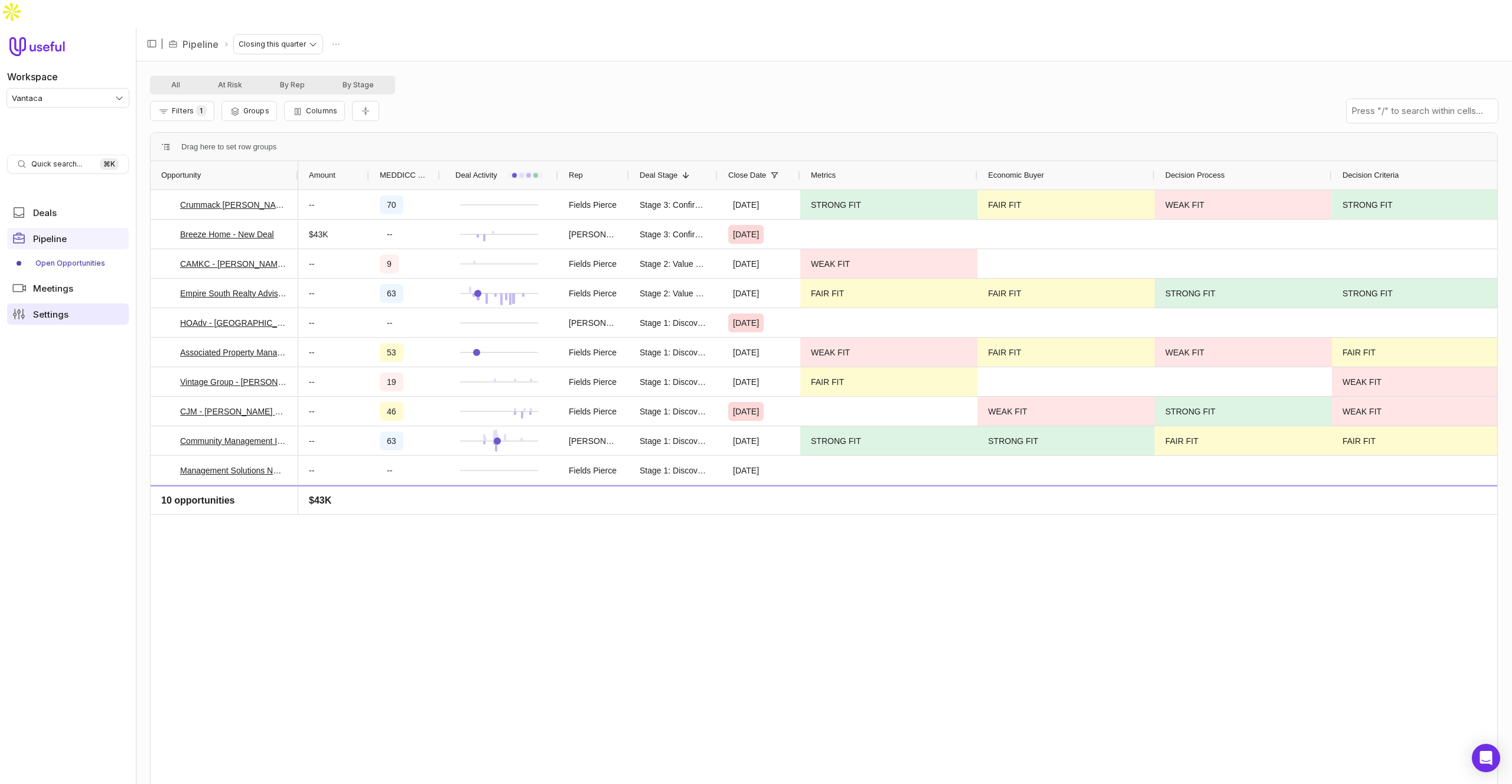 drag, startPoint x: 69, startPoint y: 288, endPoint x: 109, endPoint y: 285, distance: 40.11234 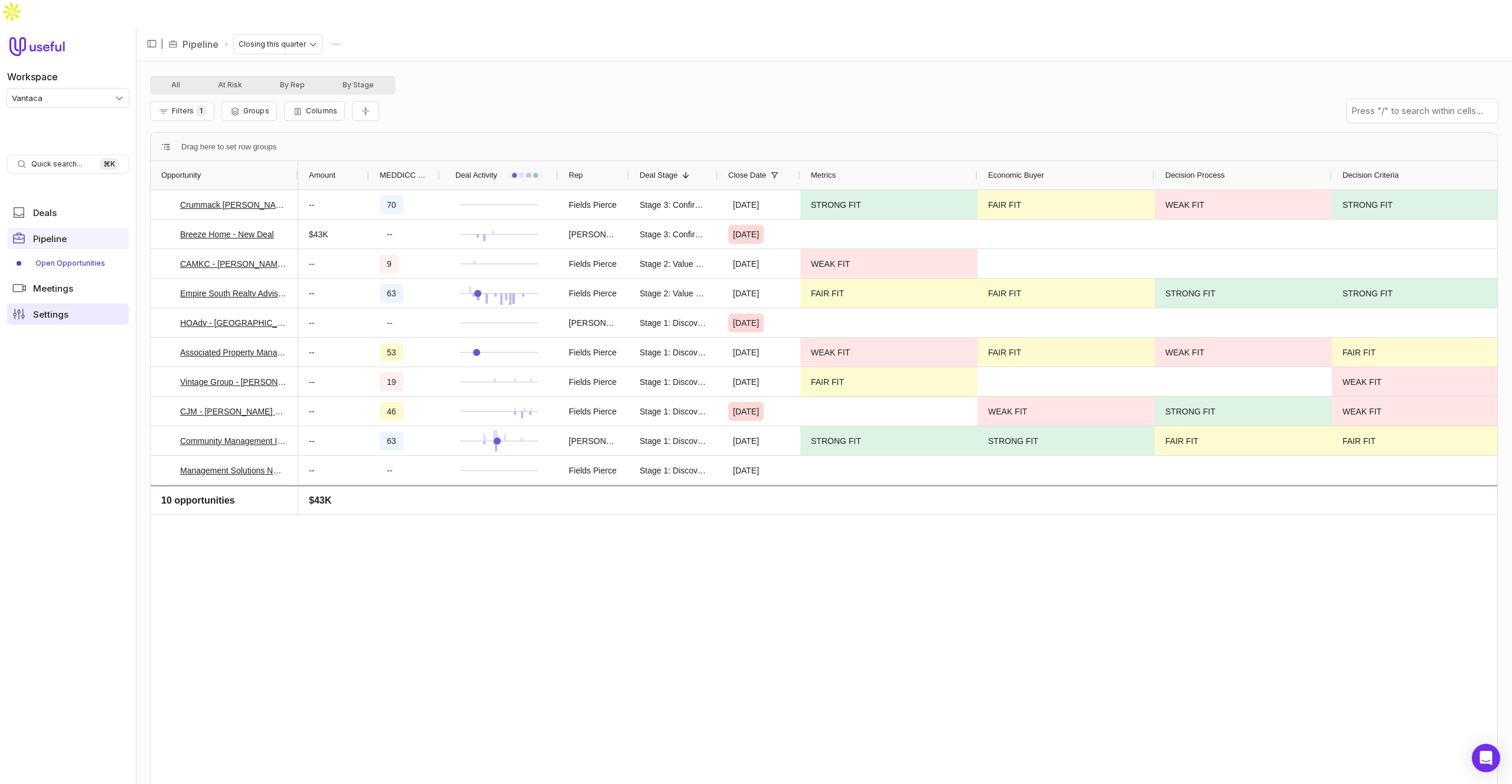click on "Settings" at bounding box center [68, 314] 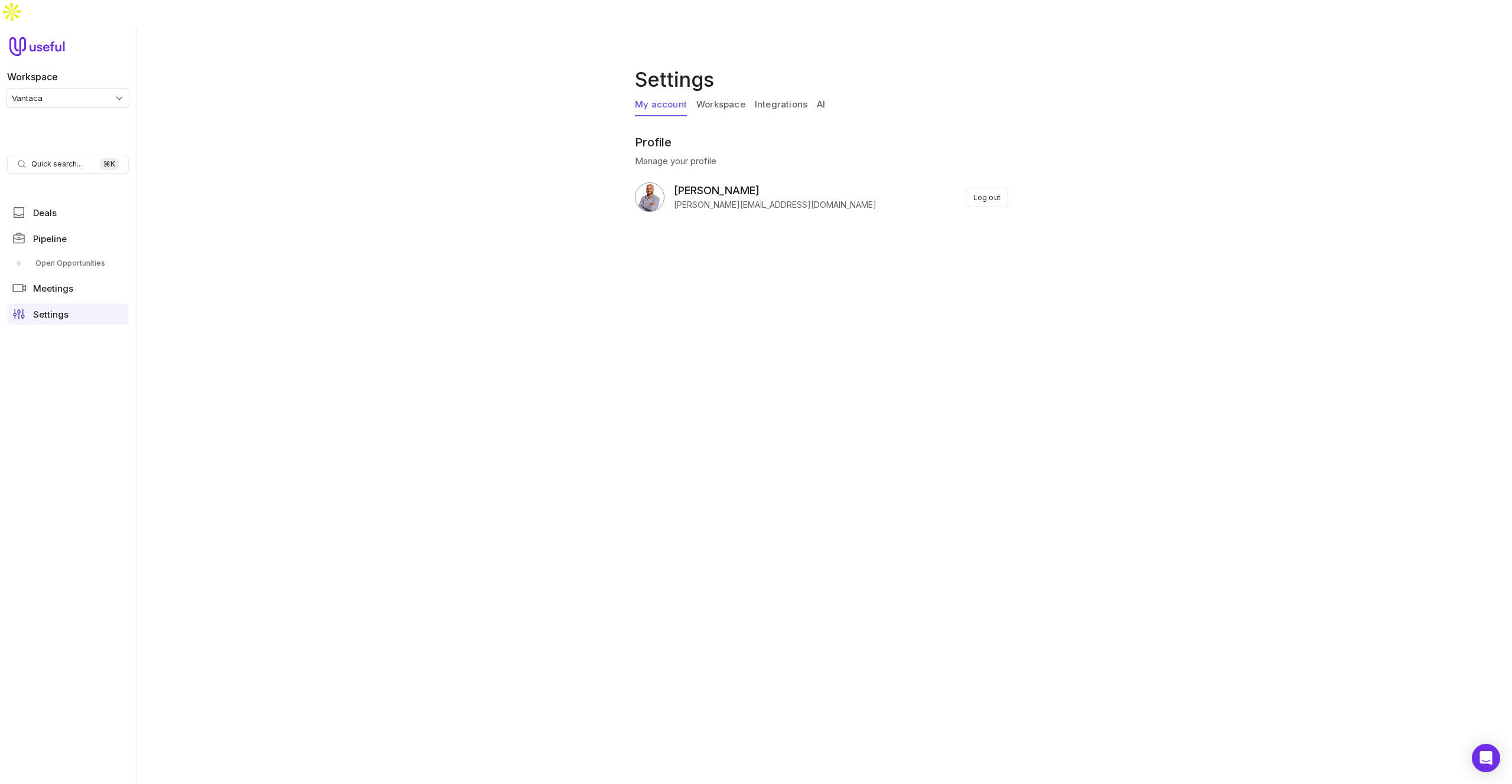 click on "Integrations" at bounding box center [781, 105] 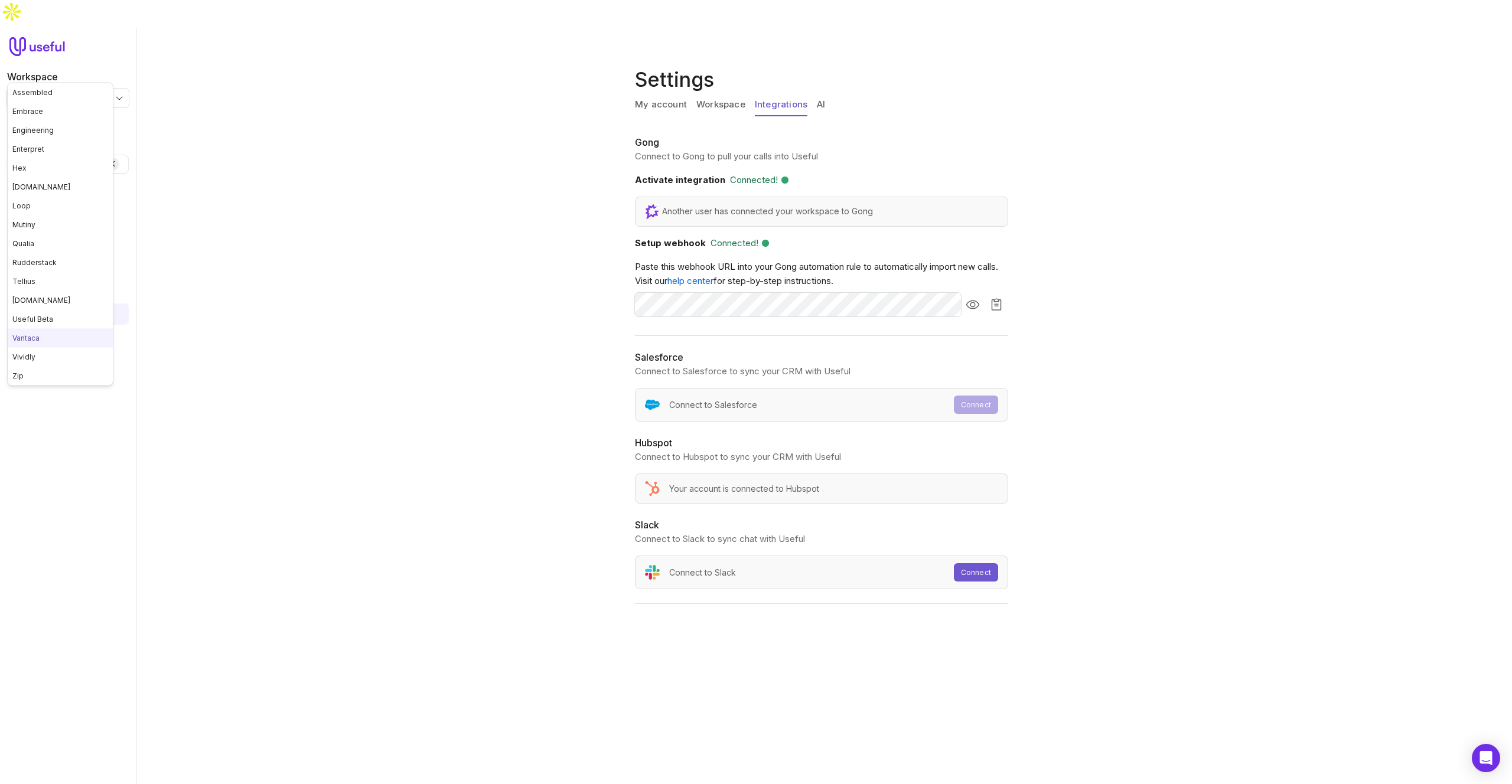 click on "Workspace Vantaca Quick search... ⌘ K Deals Pipeline Open Opportunities Meetings Settings Settings My account Workspace Integrations AI Gong Connect to Gong to pull your calls into Useful Activate integration Connected! Another user has connected your workspace to Gong Setup webhook Connected! Paste this webhook URL into your Gong automation rule to automatically import new calls. Visit our  help center  for step-by-step instructions. Salesforce Connect to Salesforce to sync your CRM with Useful Connect to Salesforce Connect Hubspot Connect to Hubspot to sync your CRM with Useful Your account is connected to Hubspot Slack Connect to Slack to sync chat with Useful Connect to Slack Connect Settings
Assembled Embrace Engineering Enterpret Hex hex.tech Loop Mutiny Qualia Rudderstack Tellius tremendous.com Useful Beta Vantaca Vividly Zip" at bounding box center (756, 392) 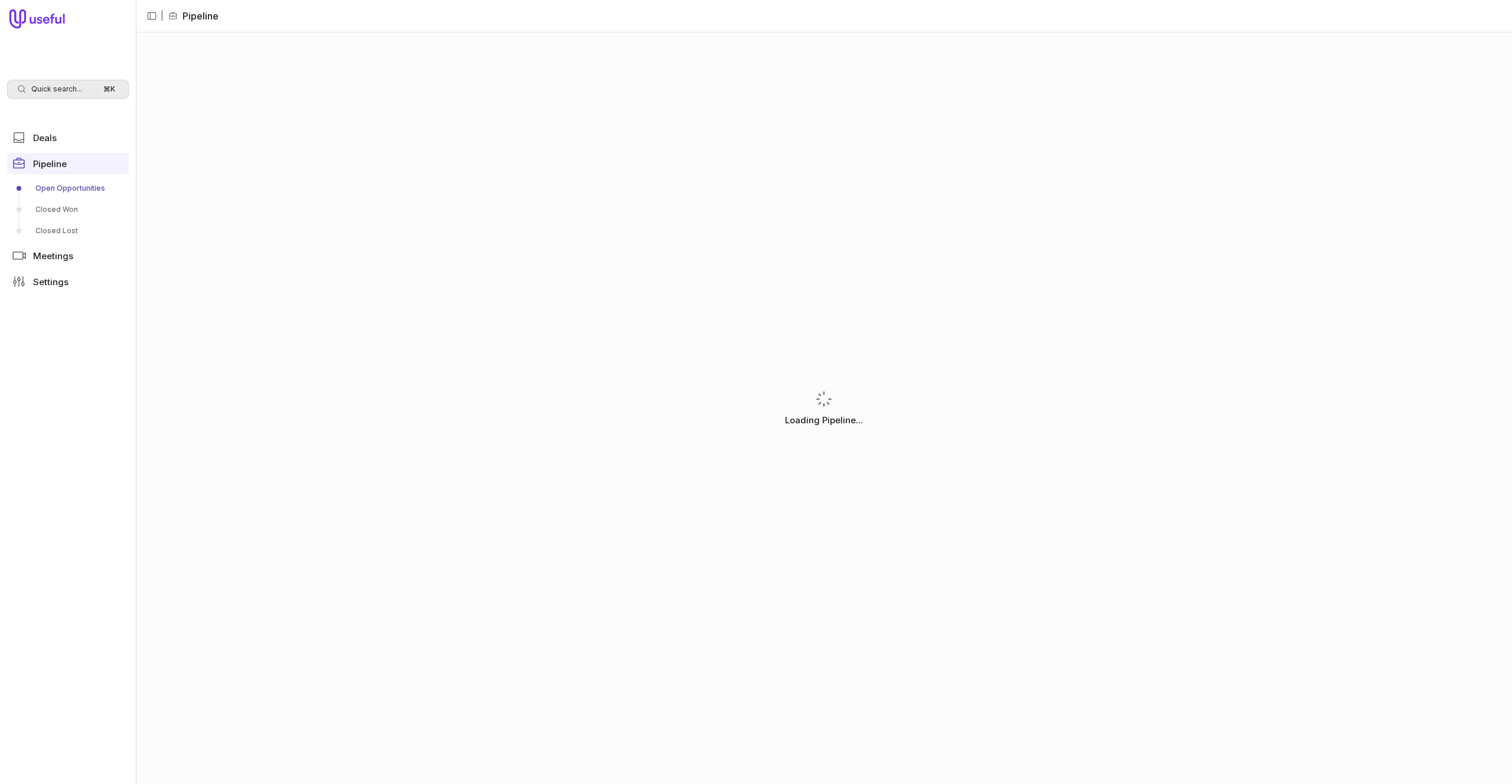 scroll, scrollTop: 0, scrollLeft: 0, axis: both 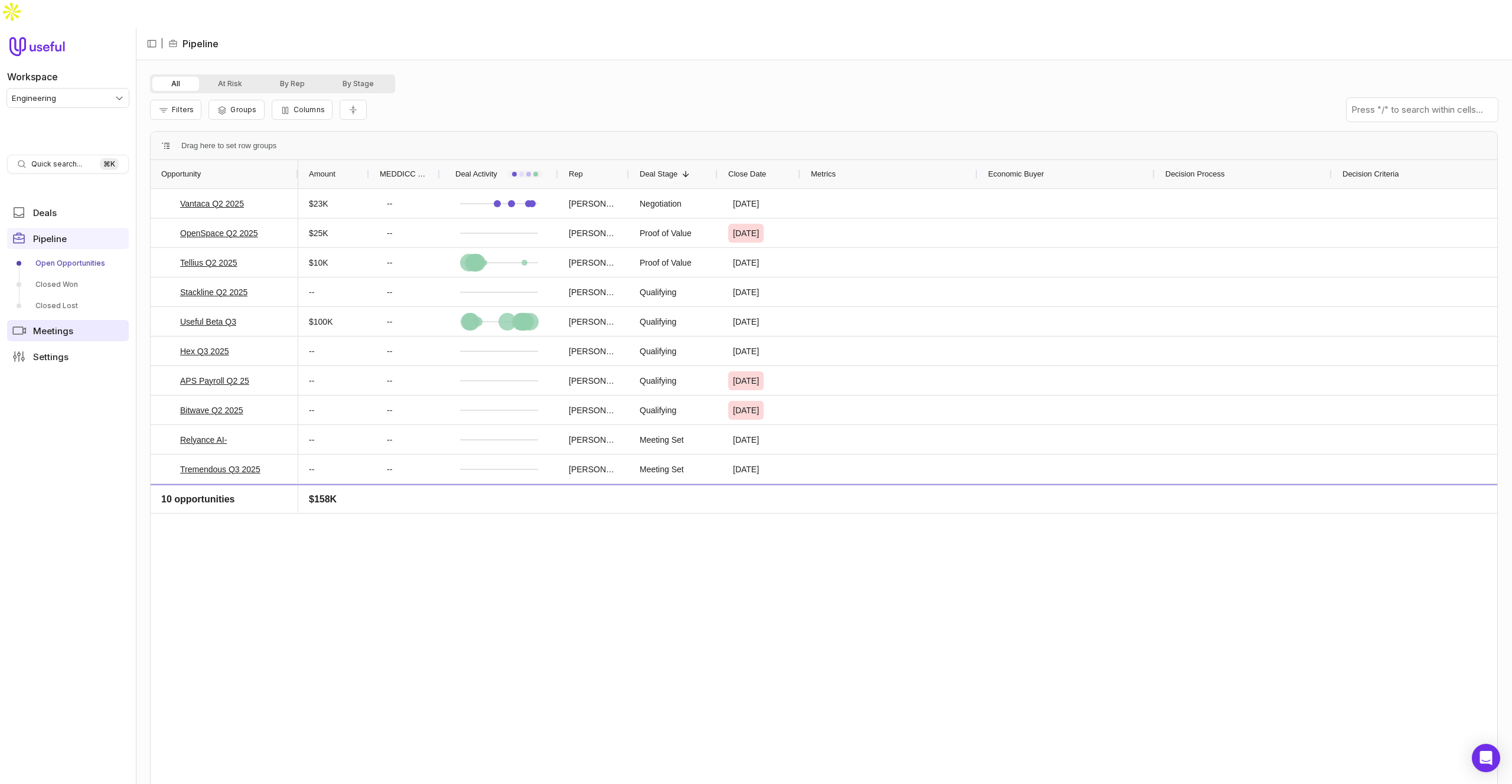 drag, startPoint x: 70, startPoint y: 321, endPoint x: 77, endPoint y: 305, distance: 17.464249 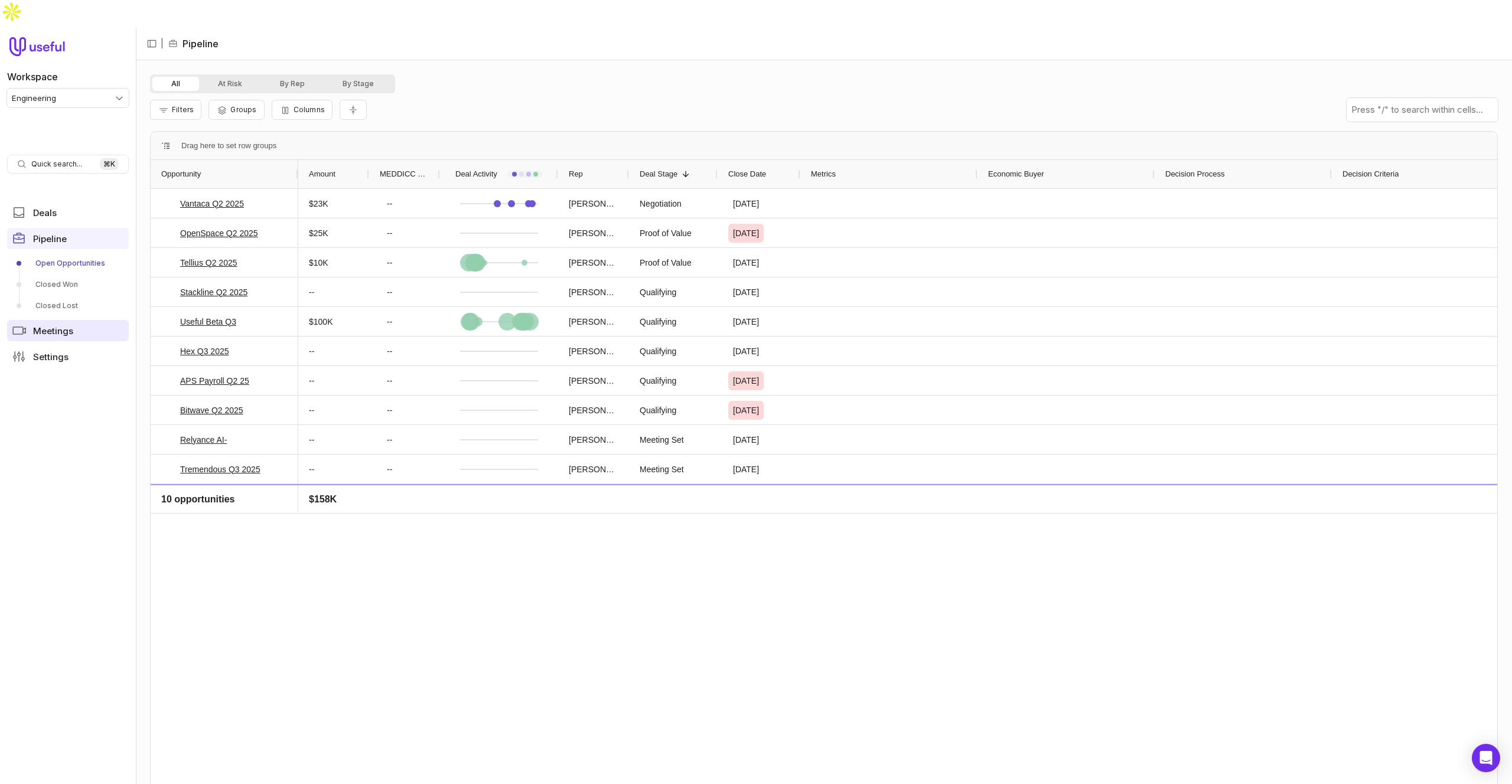 click on "Settings" at bounding box center [68, 357] 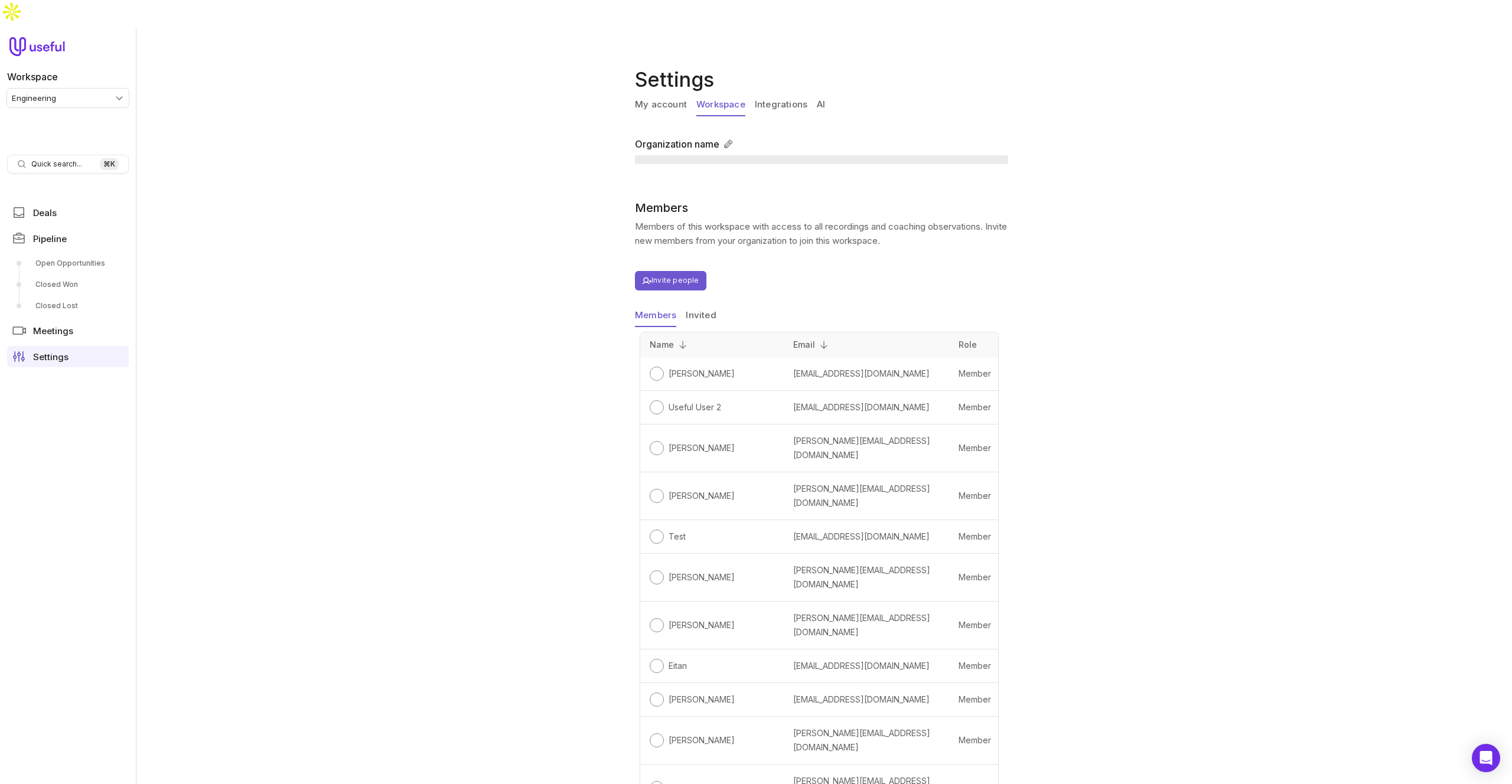 drag, startPoint x: 721, startPoint y: 73, endPoint x: 787, endPoint y: 71, distance: 66.030296 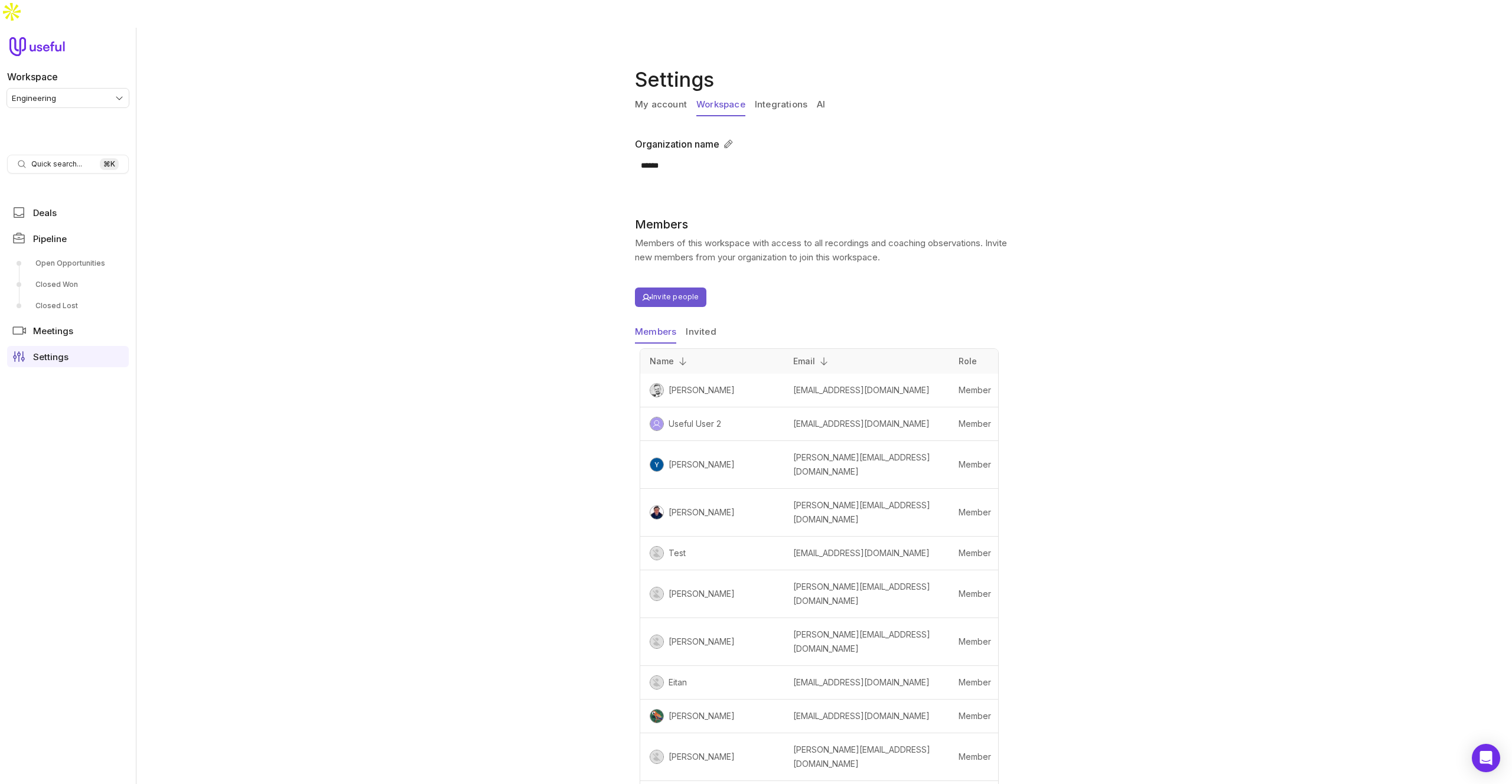 drag, startPoint x: 787, startPoint y: 71, endPoint x: 771, endPoint y: 79, distance: 17.888544 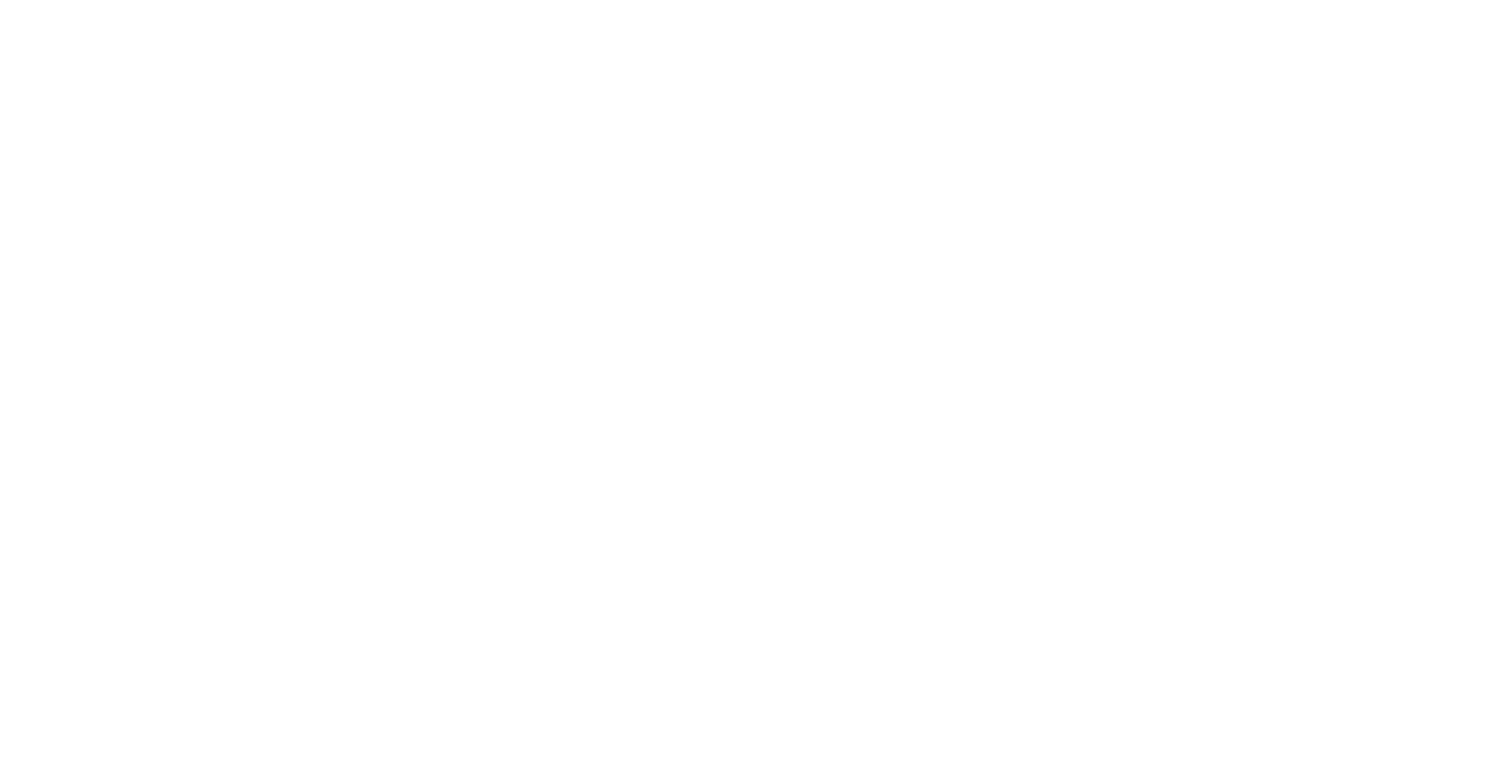 scroll, scrollTop: 0, scrollLeft: 0, axis: both 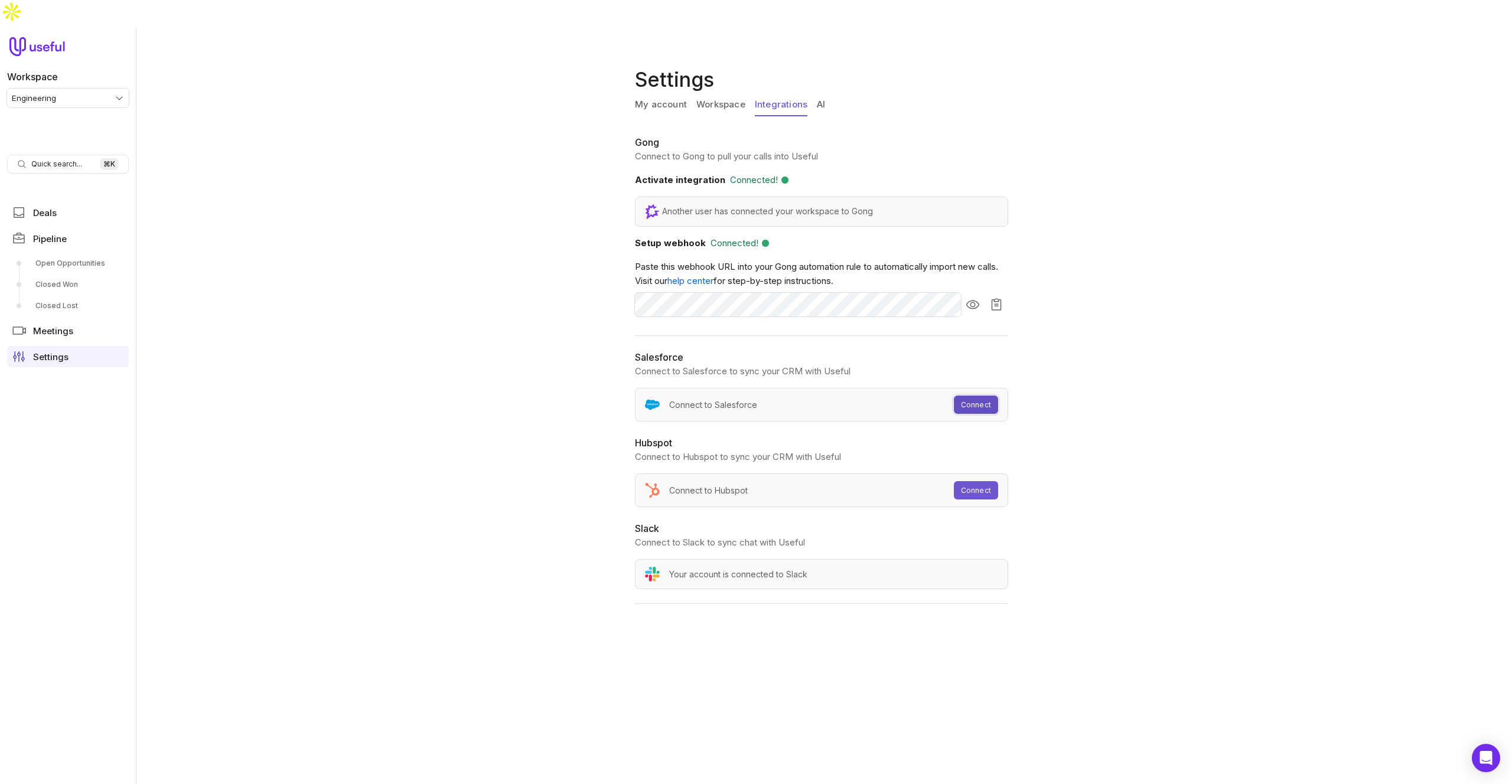 click on "Connect" at bounding box center (976, 404) 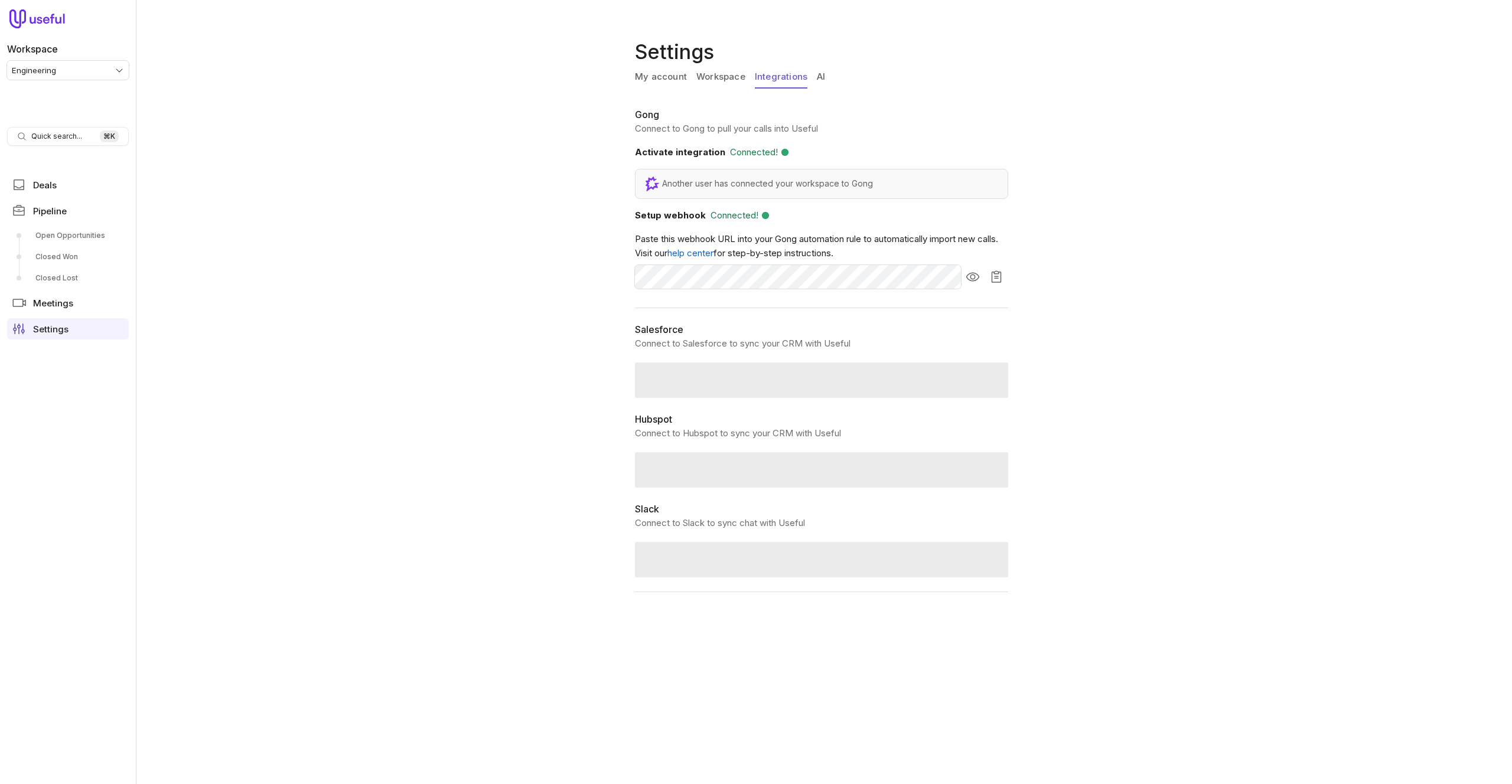 scroll, scrollTop: 0, scrollLeft: 0, axis: both 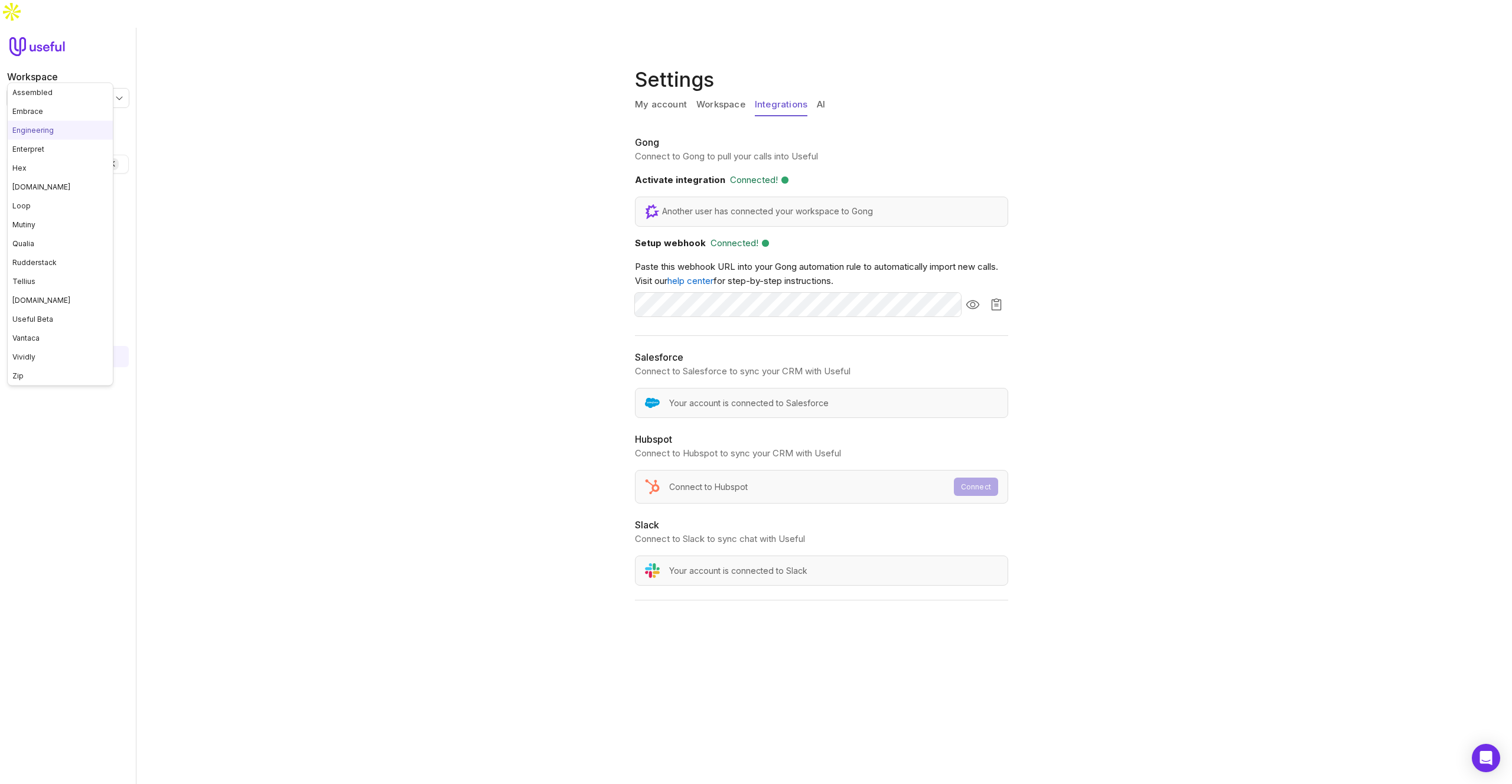 click on "Workspace Engineering Quick search... ⌘ K Deals Pipeline Open Opportunities Closed Won Closed Lost Meetings Settings Settings My account Workspace Integrations AI Gong Connect to Gong to pull your calls into Useful Activate integration Connected! Another user has connected your workspace to Gong Setup webhook Connected! Paste this webhook URL into your Gong automation rule to automatically import new calls. Visit our  help center  for step-by-step instructions. Salesforce Connect to Salesforce to sync your CRM with Useful Your account is connected to Salesforce Hubspot Connect to Hubspot to sync your CRM with Useful Connect to Hubspot Connect Slack Connect to Slack to sync chat with Useful Your account is connected to Slack
Assembled Embrace Engineering Enterpret Hex hex.tech Loop Mutiny Qualia Rudderstack Tellius tremendous.com Useful Beta Vantaca Vividly Zip" at bounding box center (756, 392) 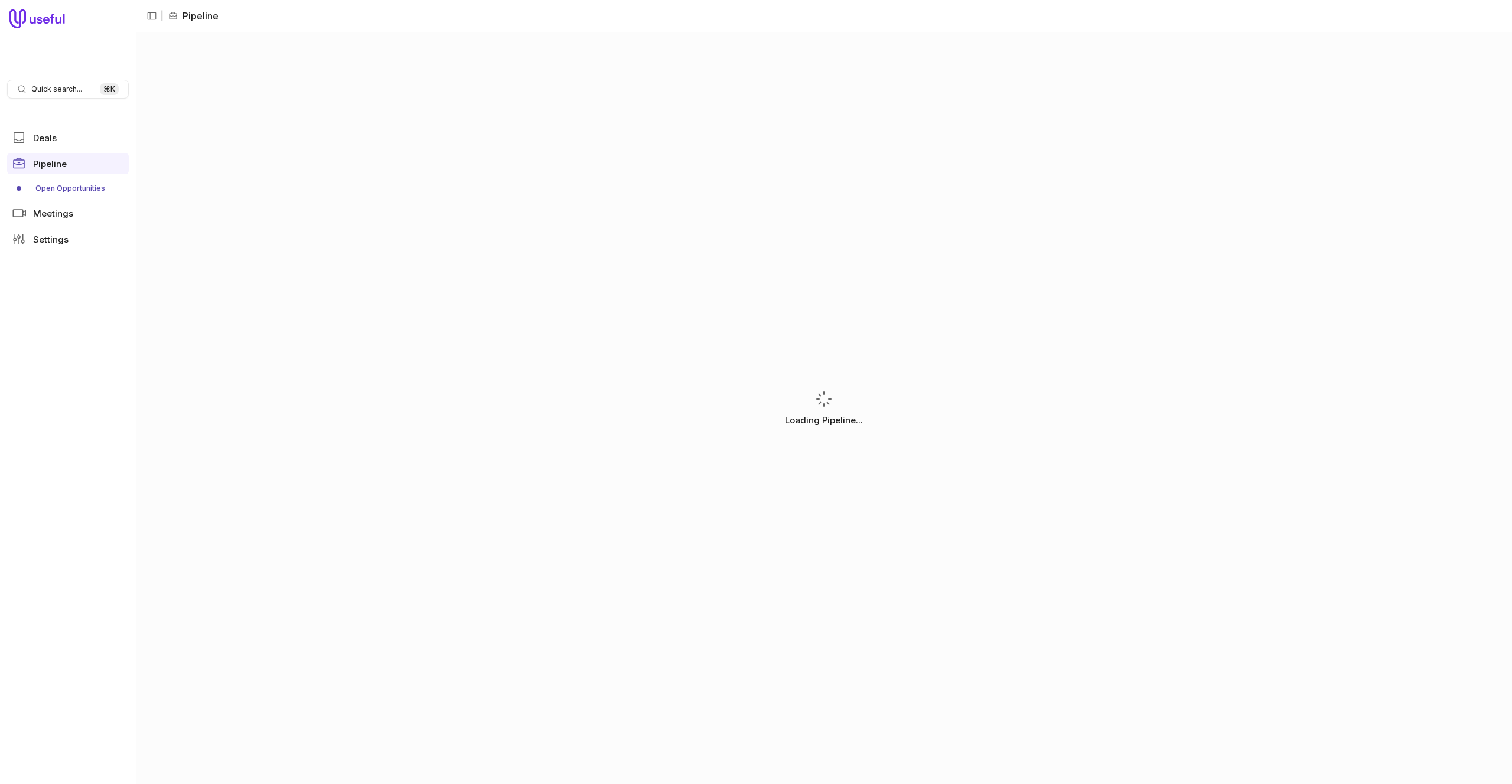 scroll, scrollTop: 0, scrollLeft: 0, axis: both 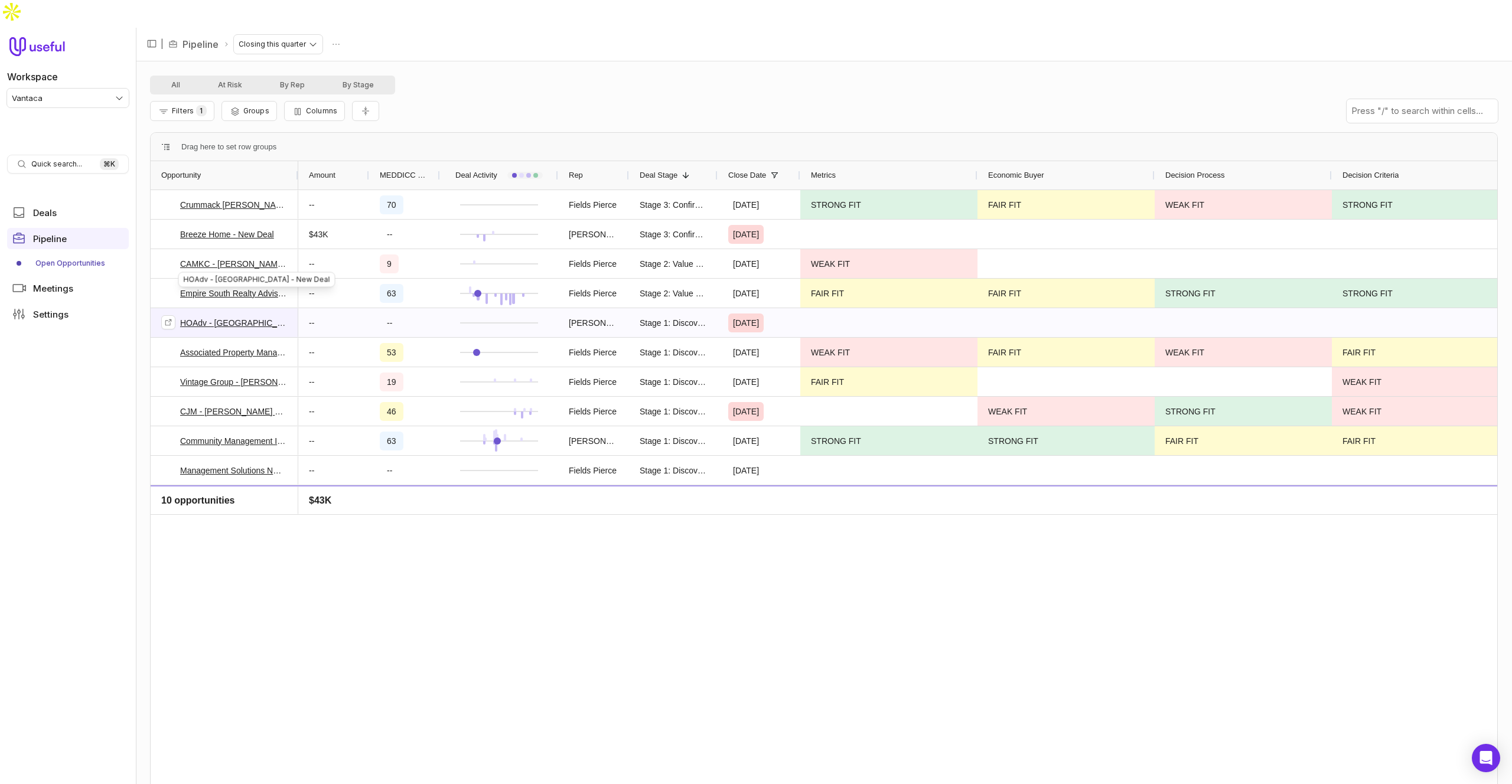 click on "HOAdv - [GEOGRAPHIC_DATA] - New Deal" at bounding box center (234, 323) 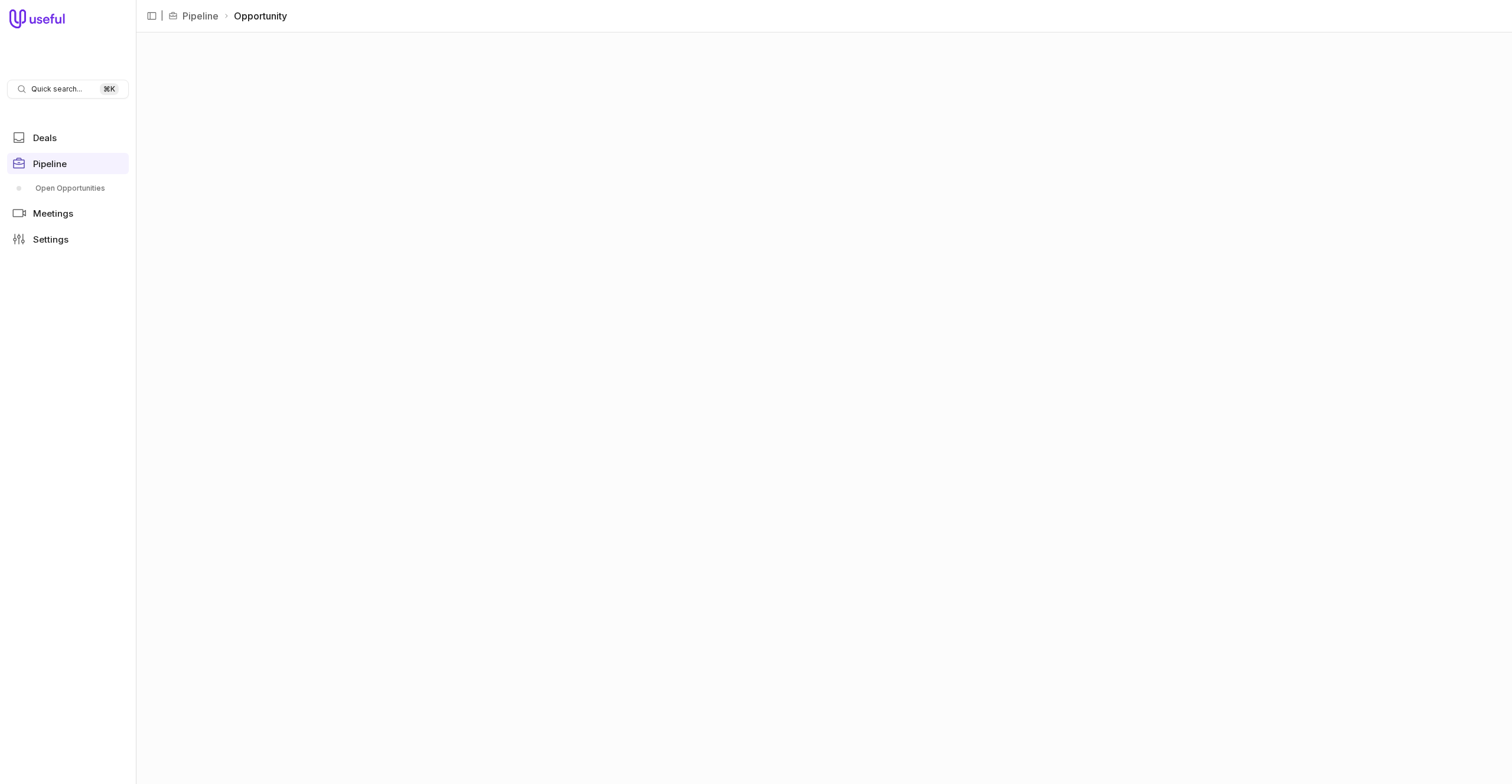 scroll, scrollTop: 0, scrollLeft: 0, axis: both 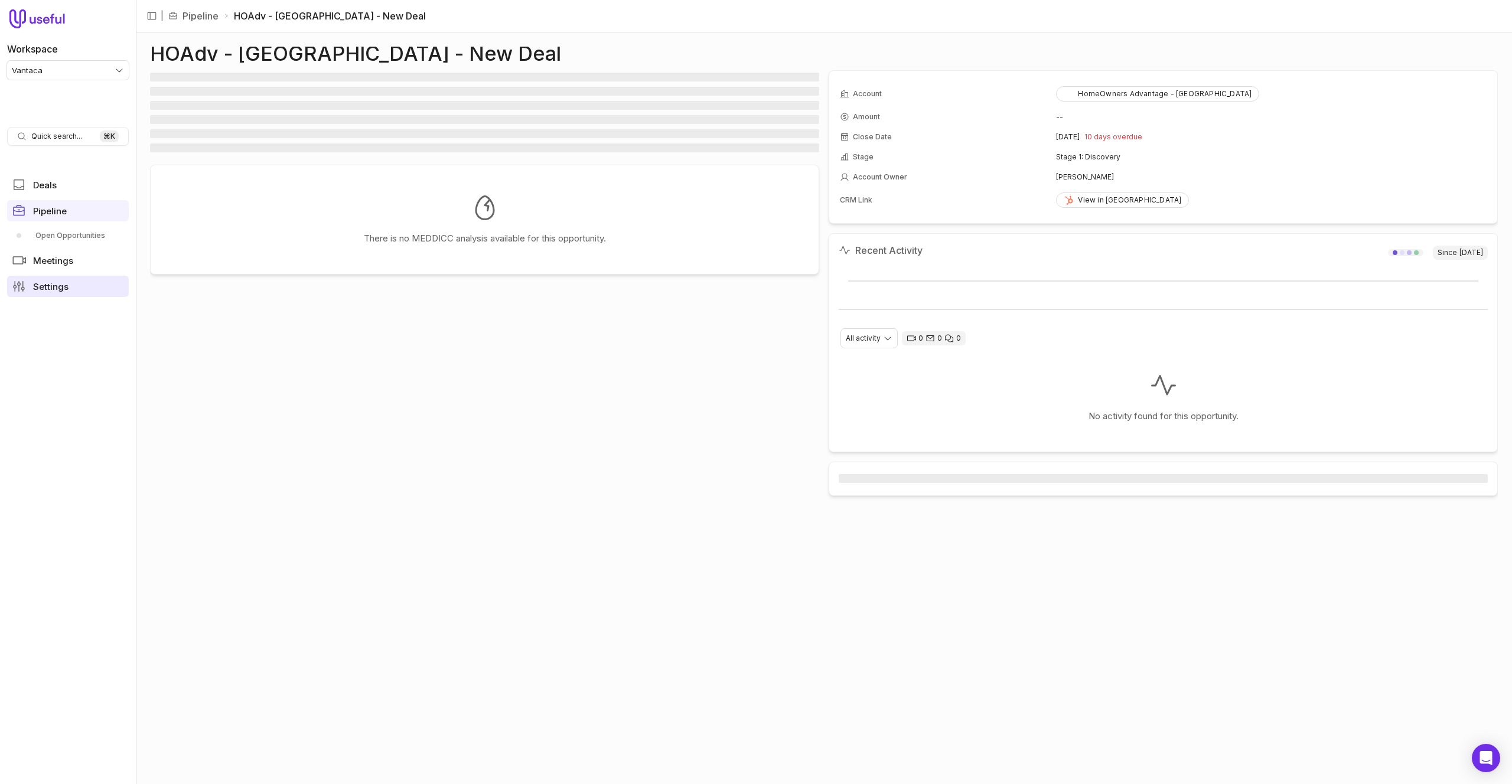 click on "Settings" at bounding box center (68, 286) 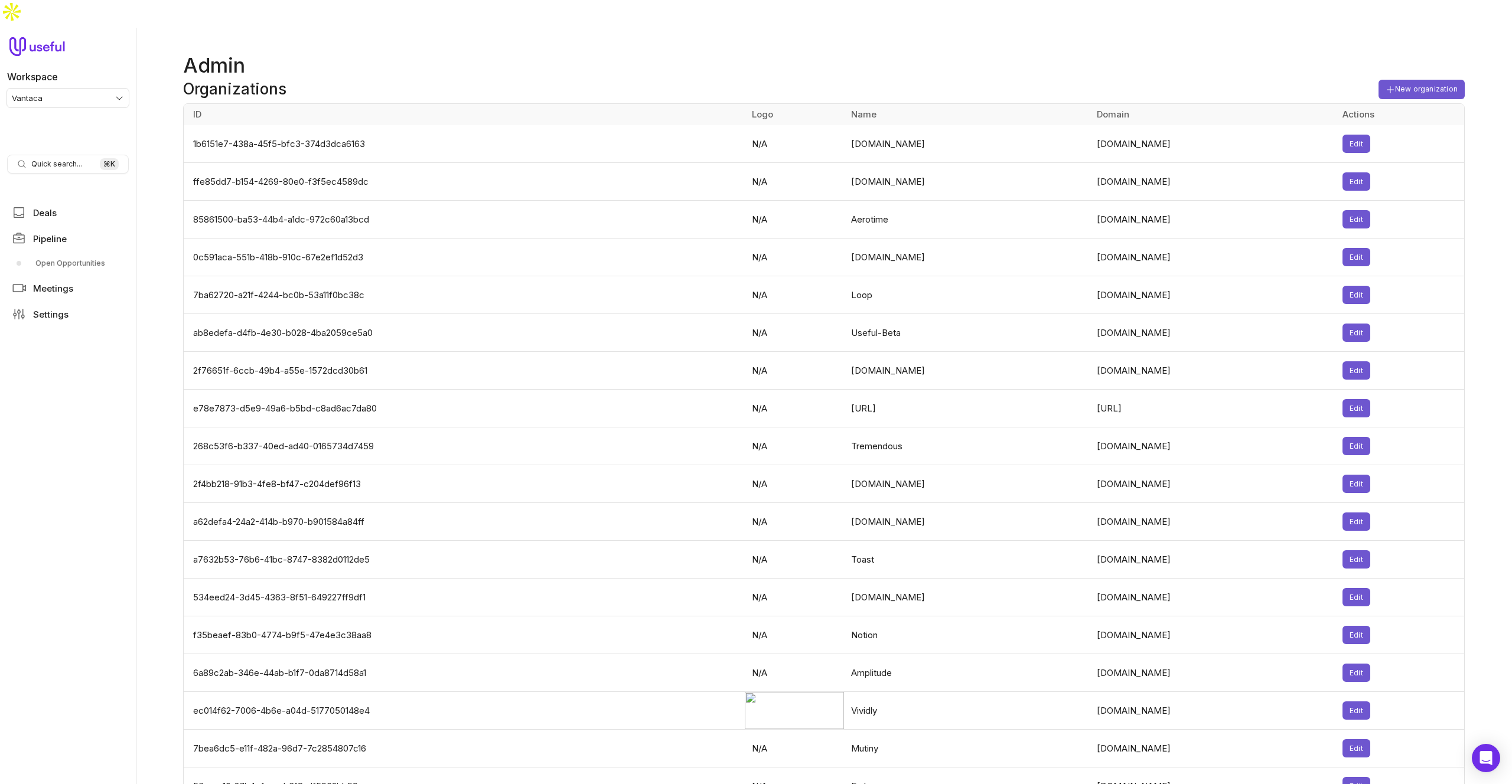 scroll, scrollTop: 0, scrollLeft: 0, axis: both 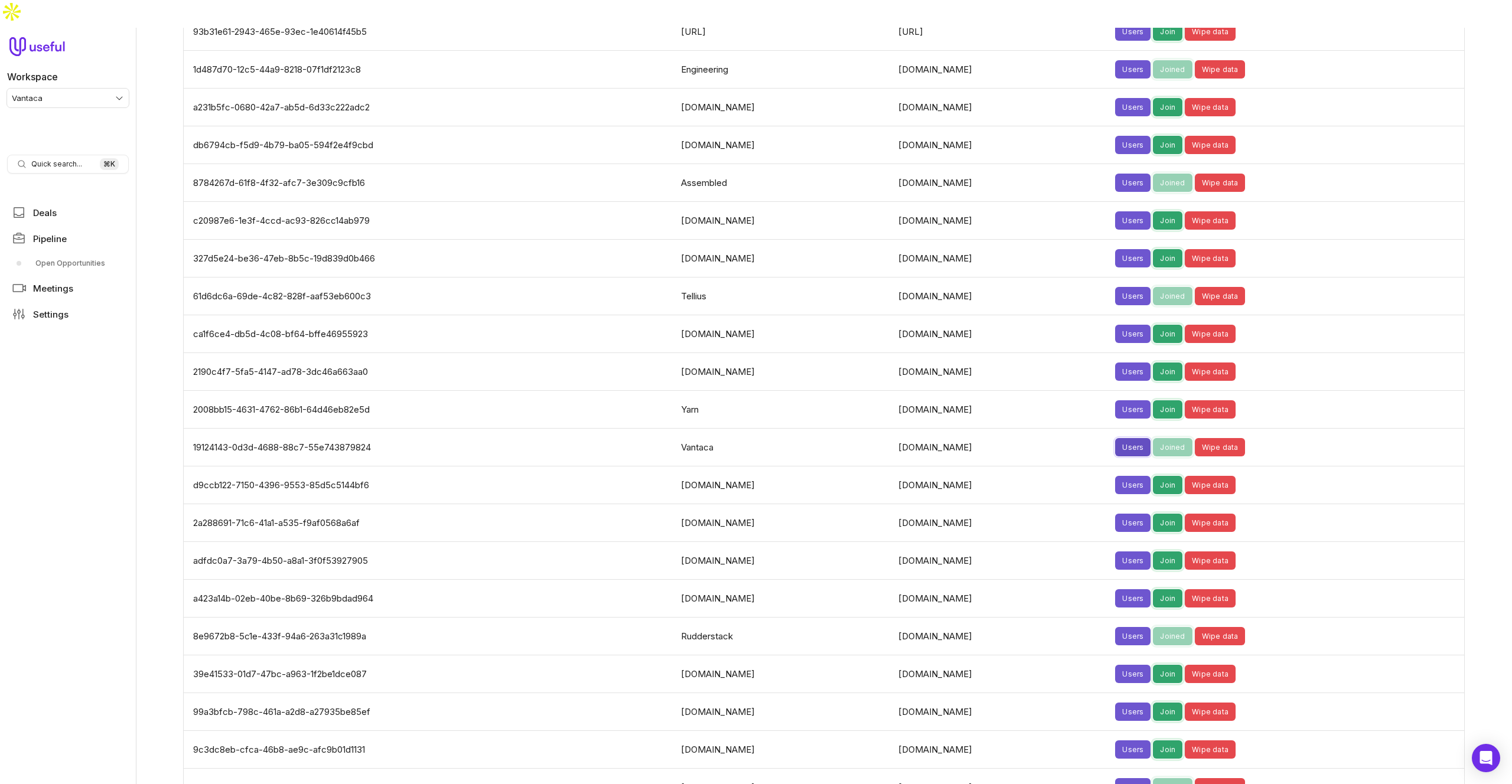 click on "Users" at bounding box center [1133, 447] 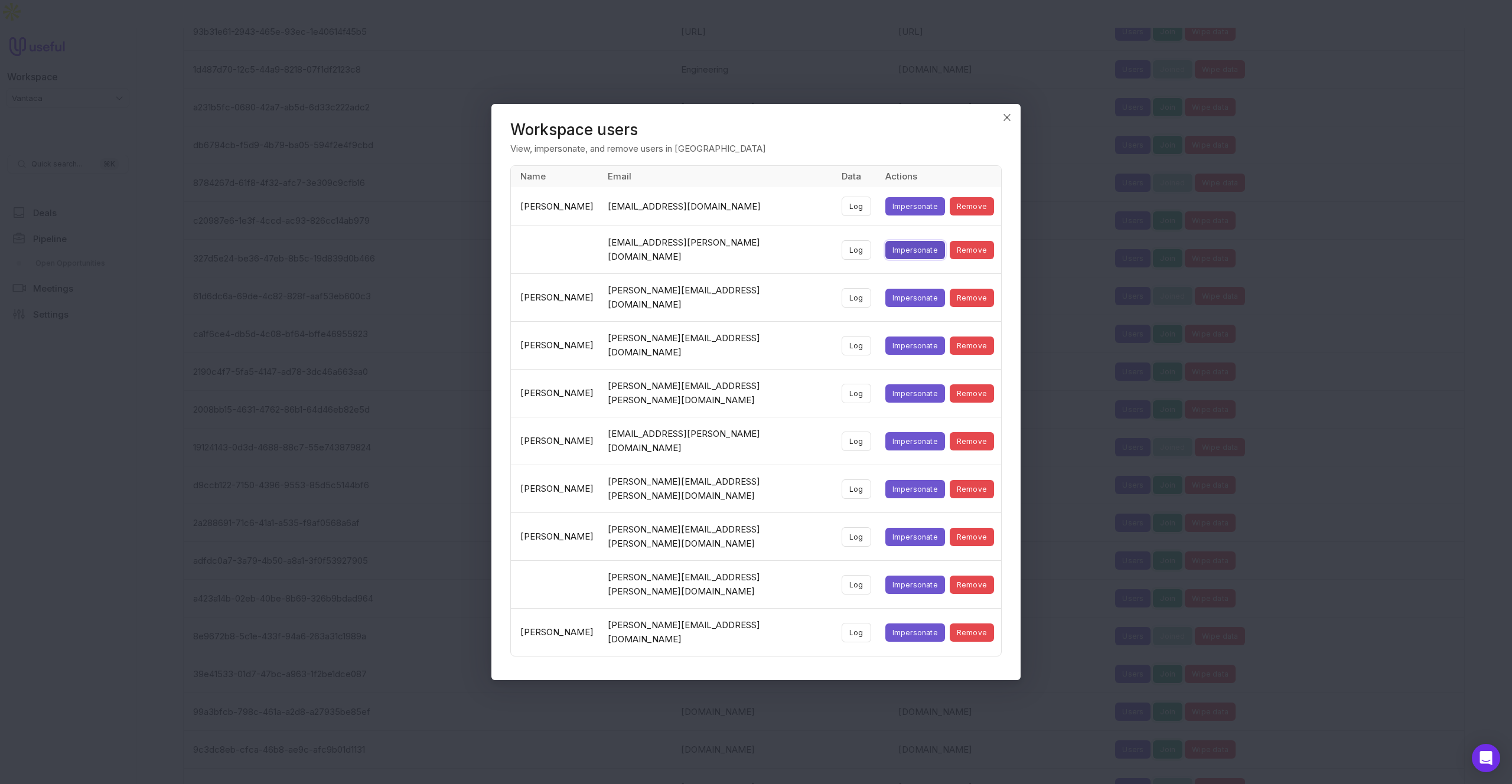 click on "Impersonate" at bounding box center (915, 250) 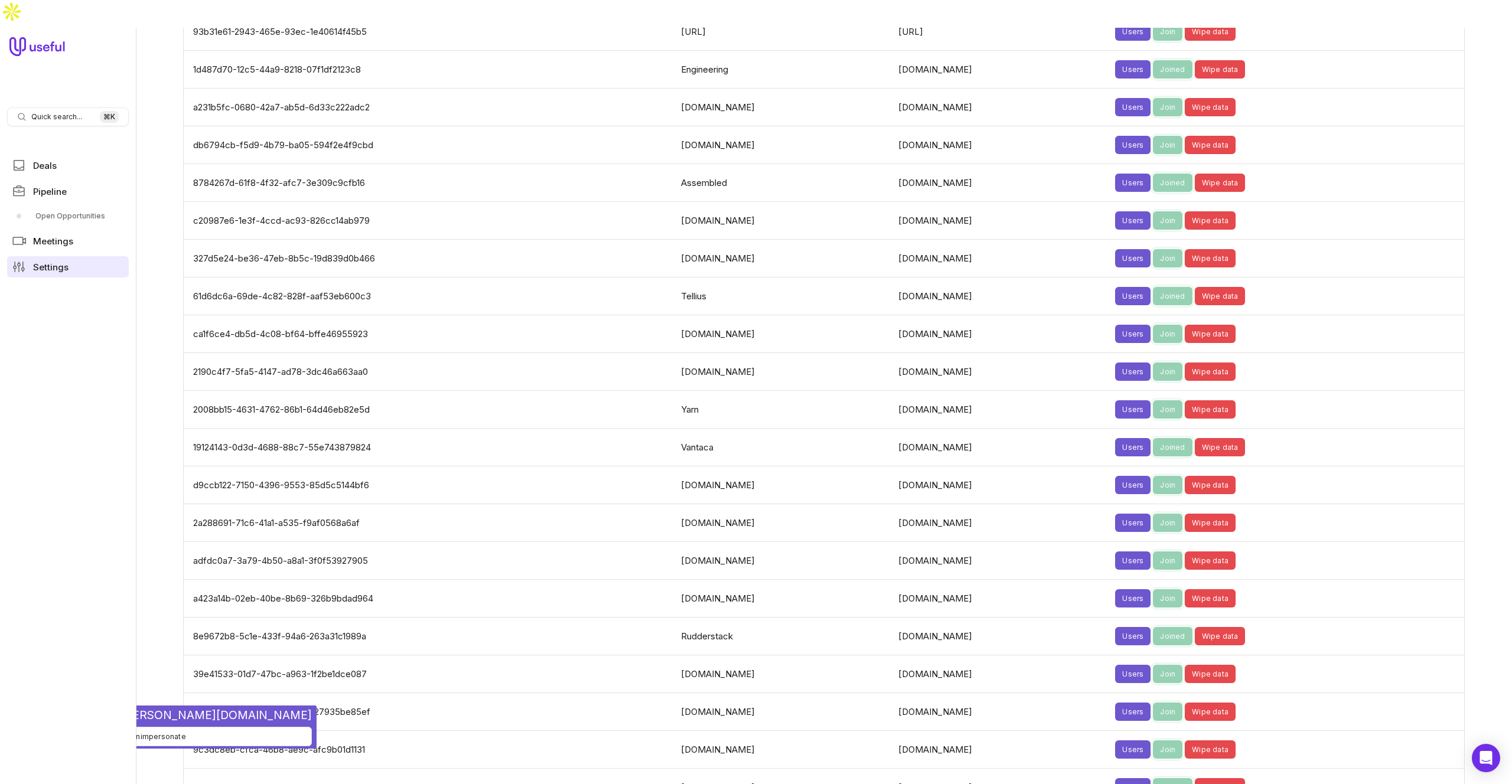 click on "Settings" at bounding box center (51, 267) 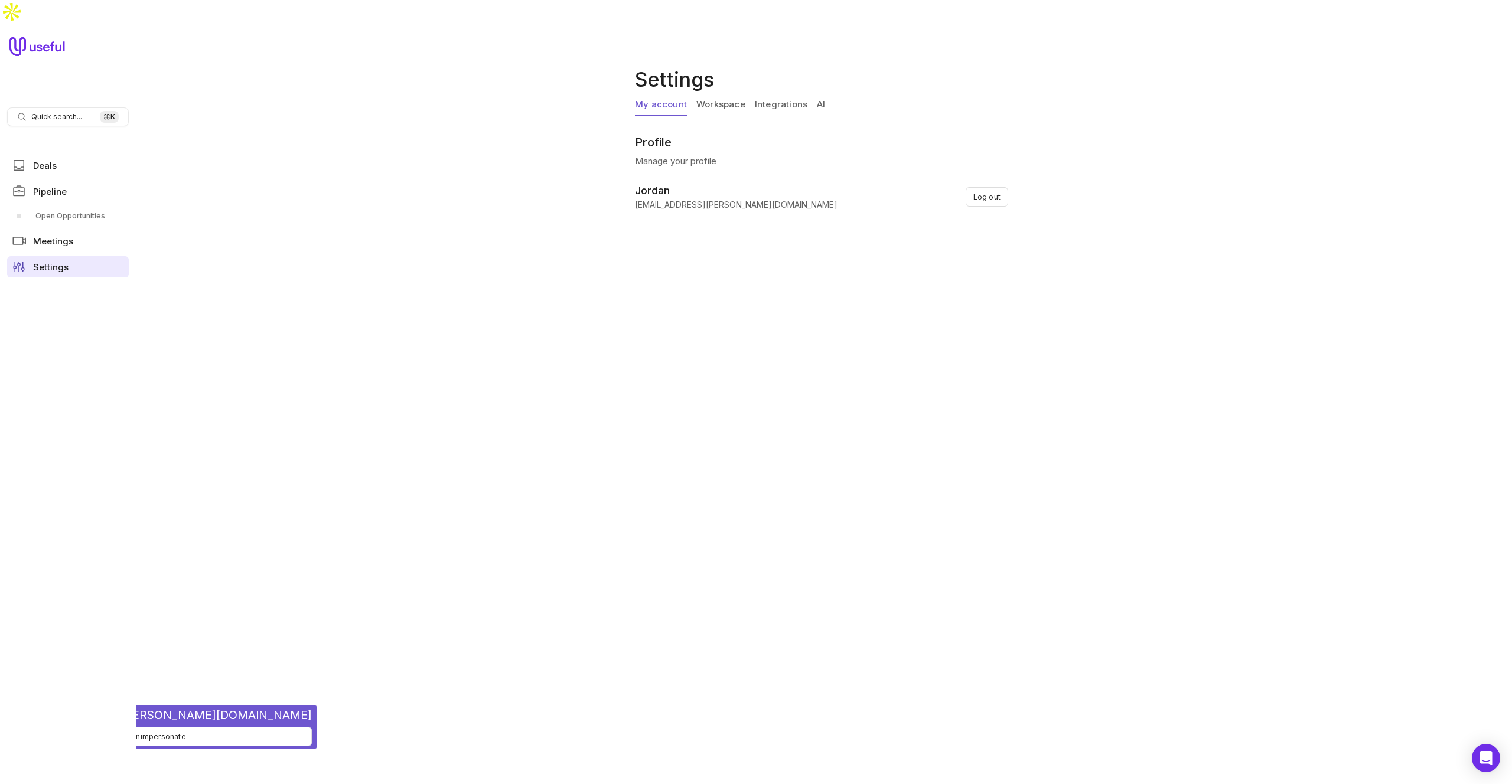 scroll, scrollTop: 0, scrollLeft: 0, axis: both 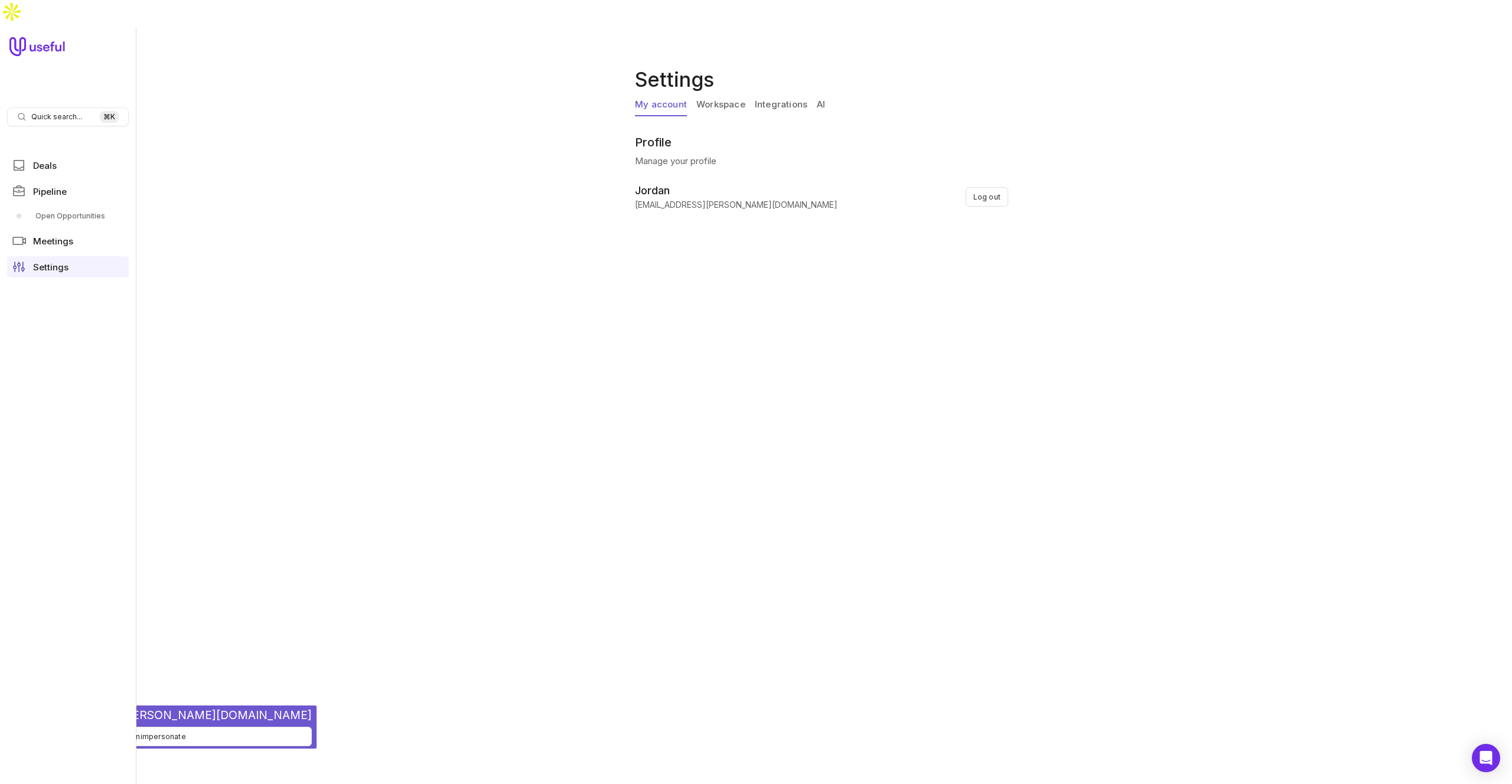 drag, startPoint x: 771, startPoint y: 84, endPoint x: 745, endPoint y: 81, distance: 26.172505 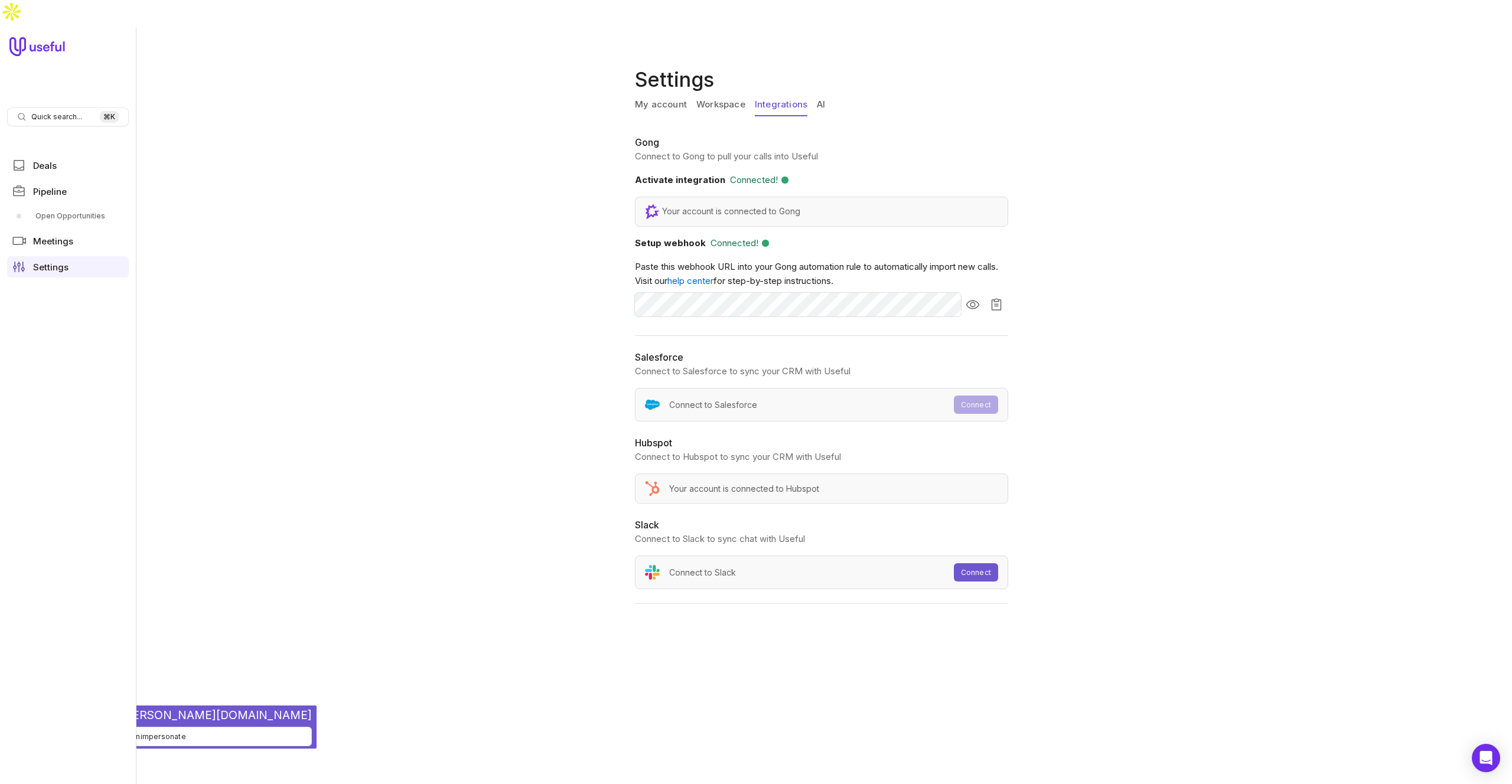 click on "Workspace" at bounding box center (721, 105) 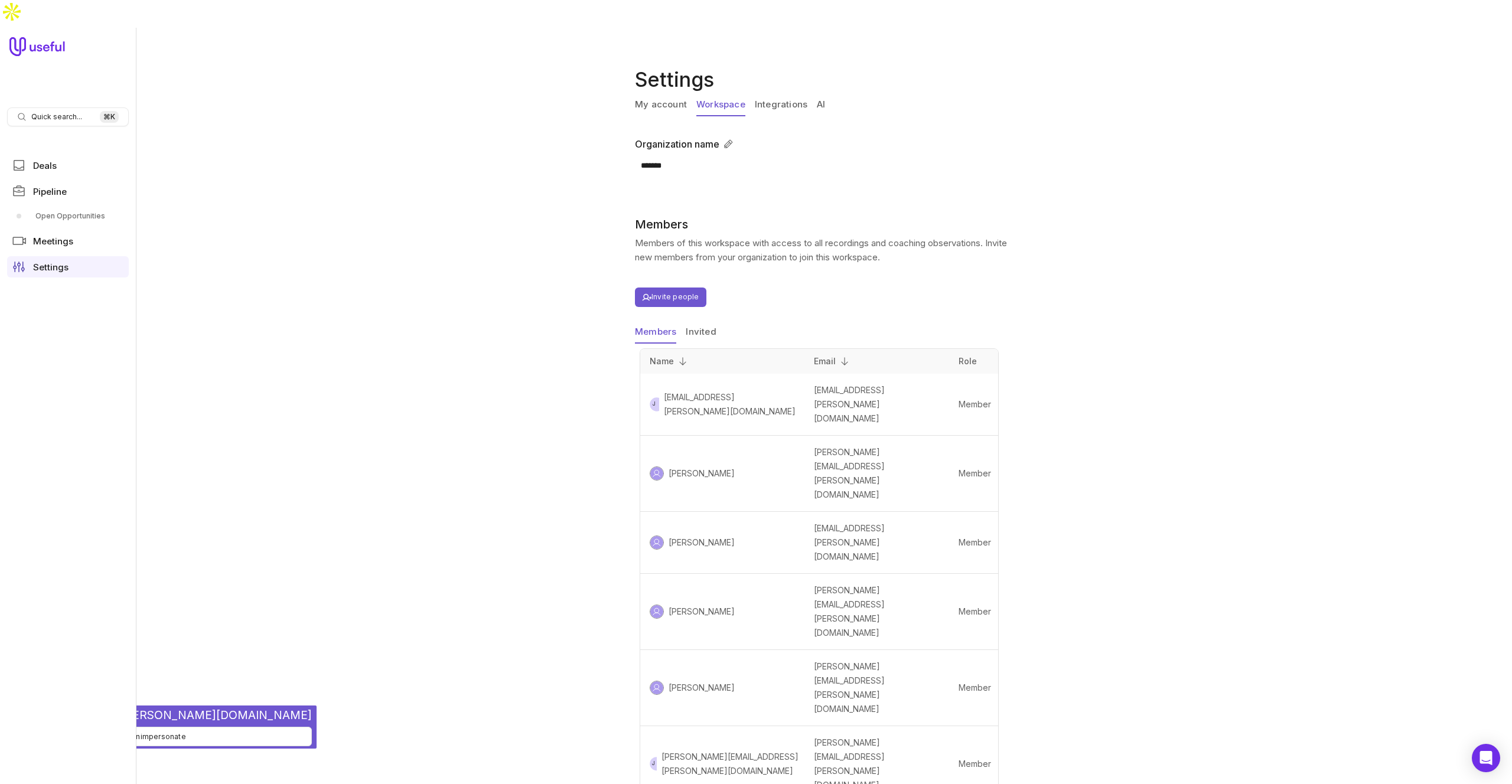 click on "Integrations" at bounding box center [781, 105] 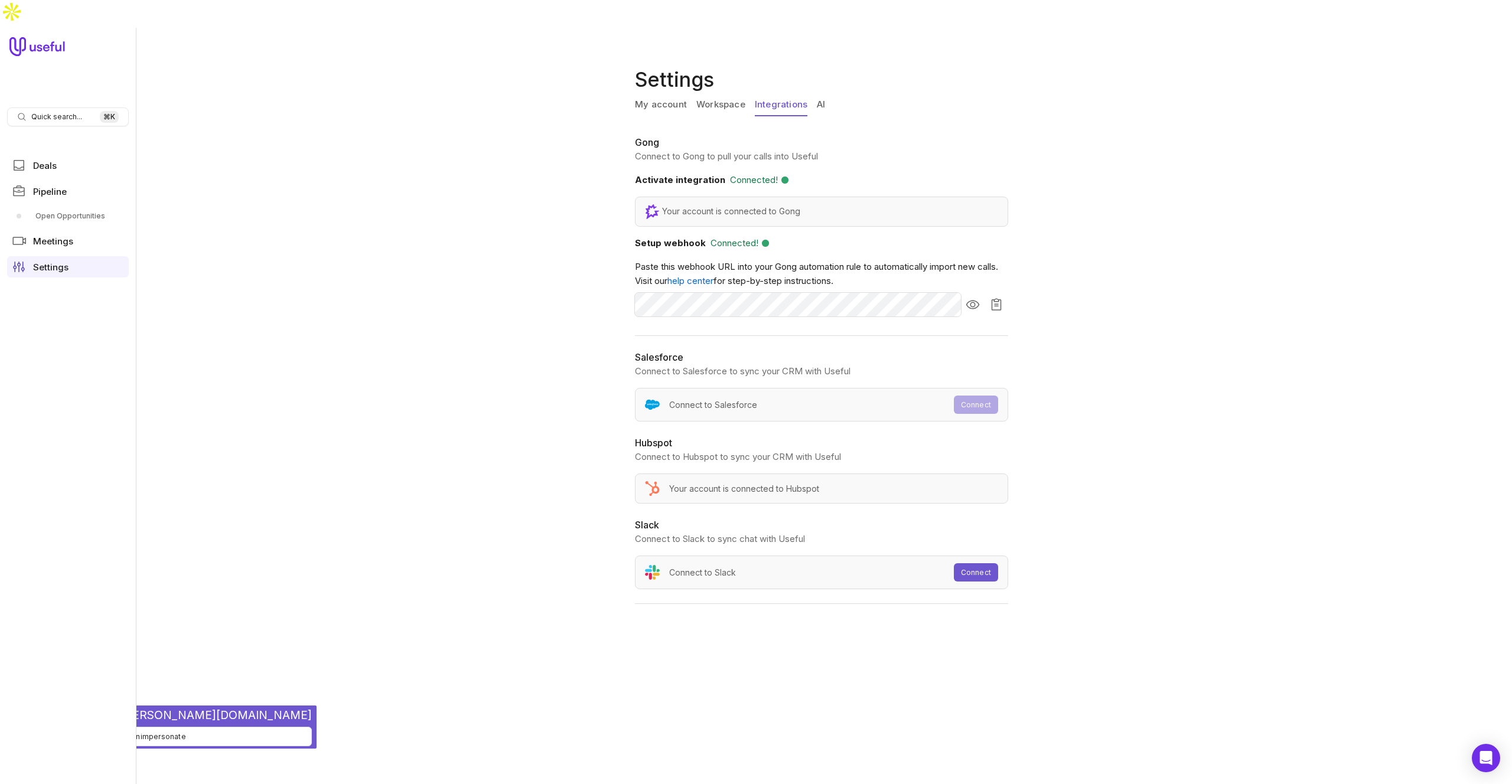drag, startPoint x: 709, startPoint y: 82, endPoint x: 694, endPoint y: 86, distance: 15.524175 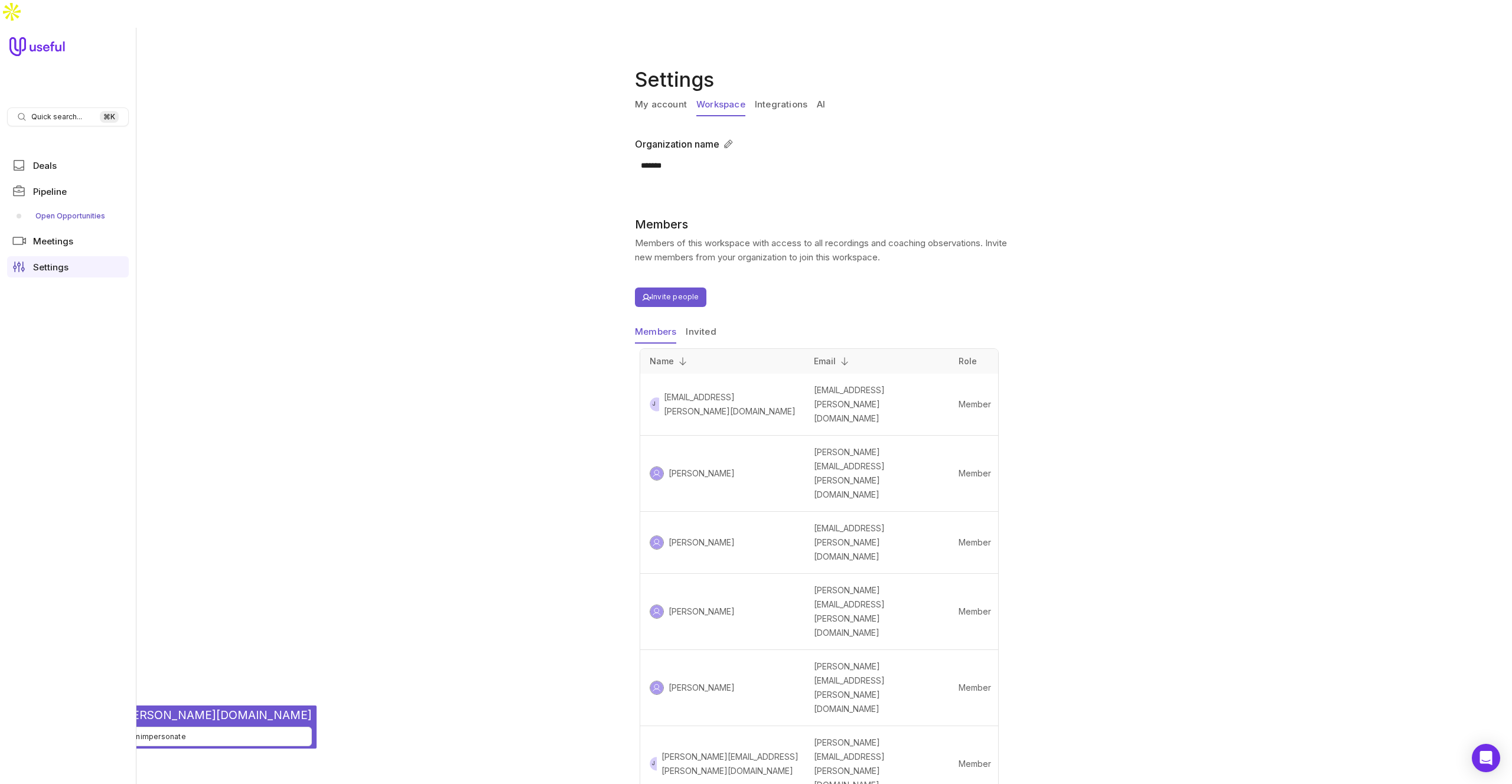 click on "Open Opportunities" at bounding box center (68, 216) 